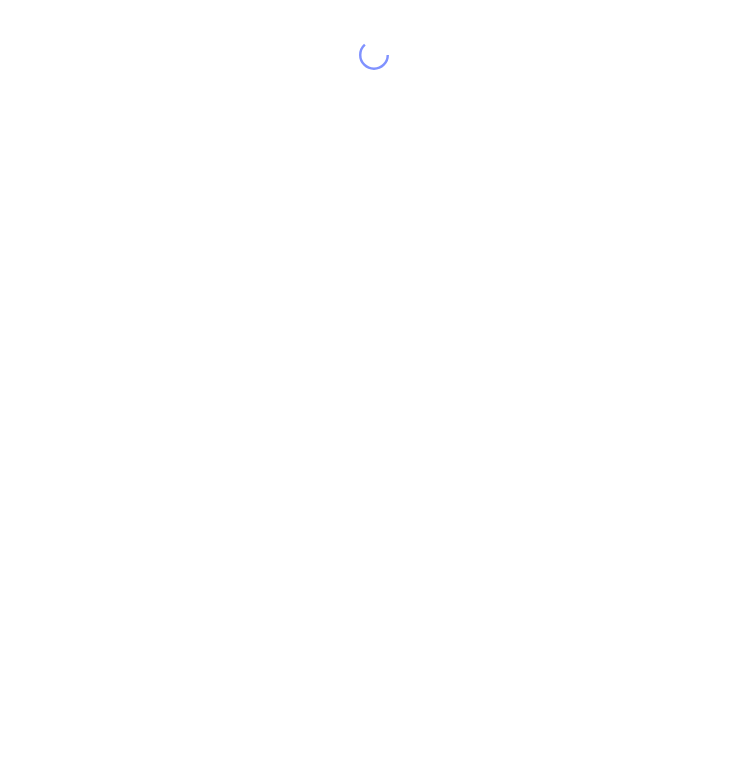 scroll, scrollTop: 0, scrollLeft: 0, axis: both 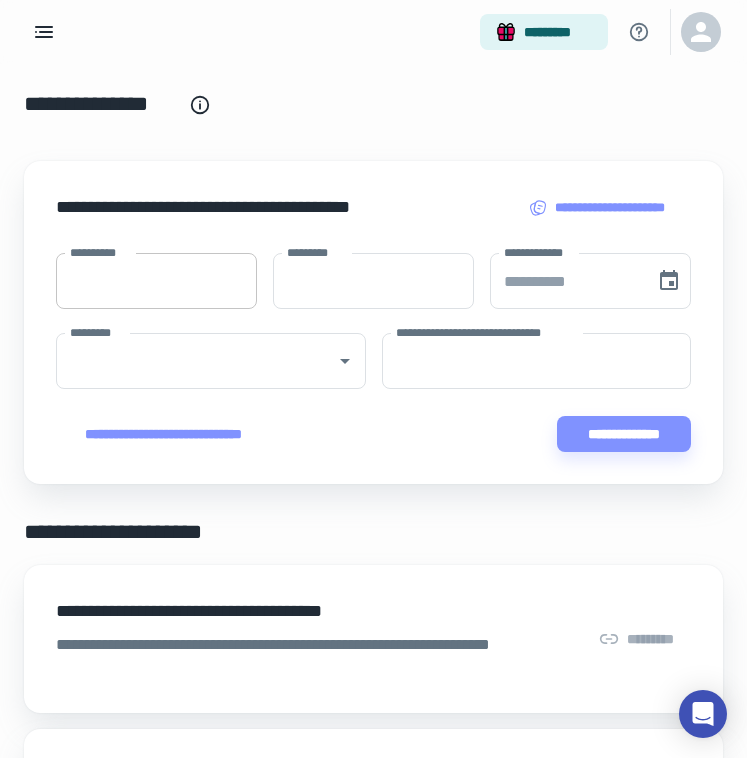 click on "**********" at bounding box center [156, 281] 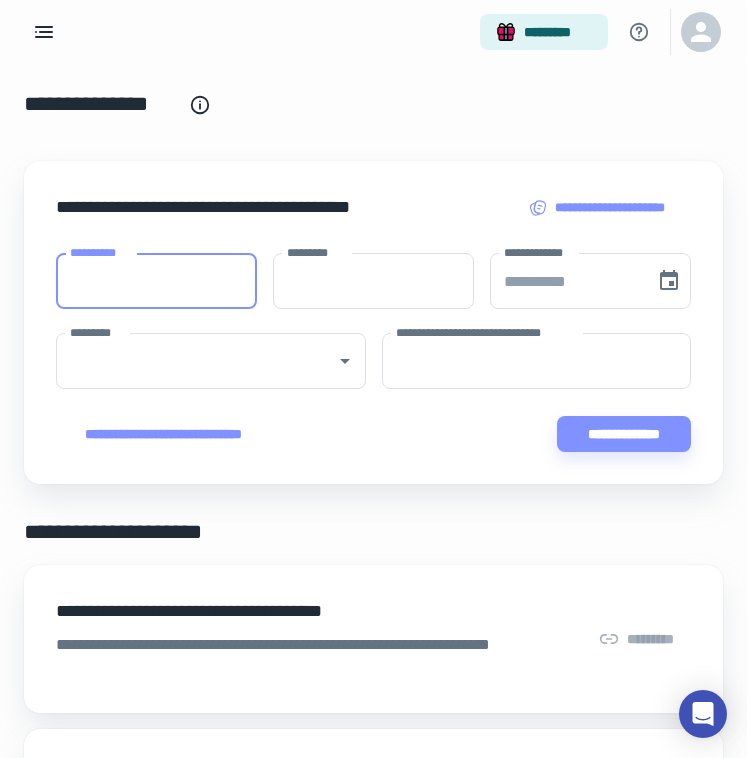 paste on "**********" 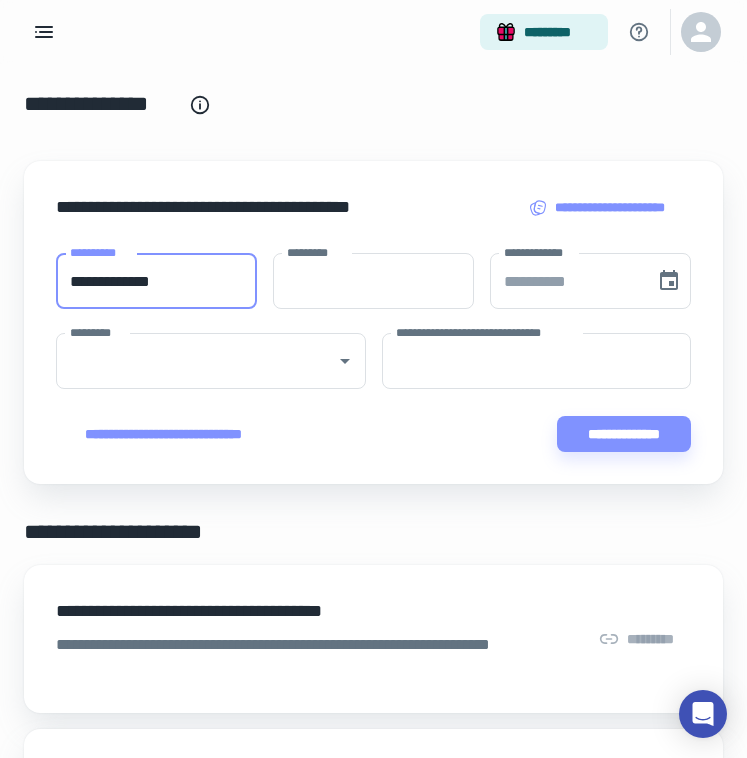 click on "**********" at bounding box center [156, 281] 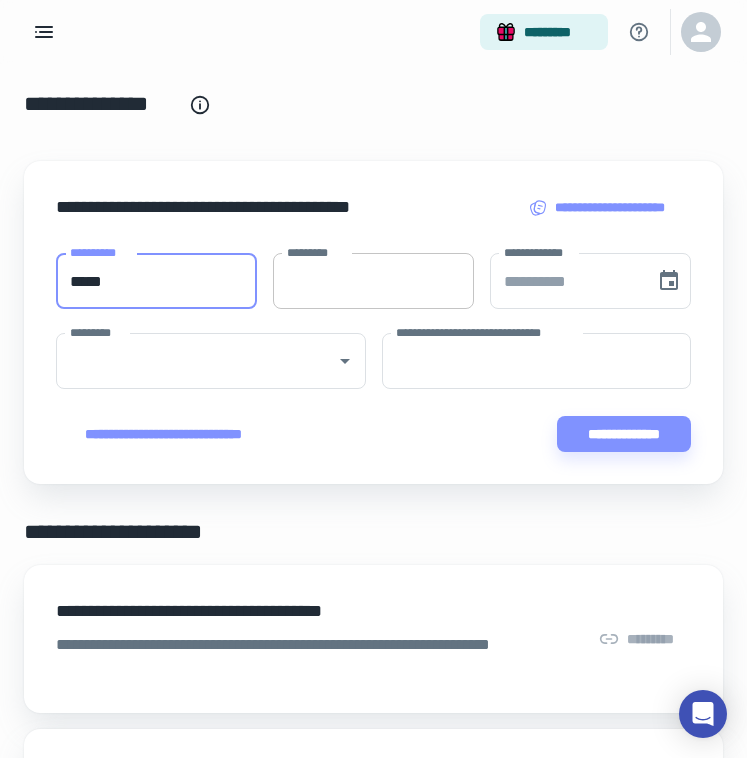 type on "****" 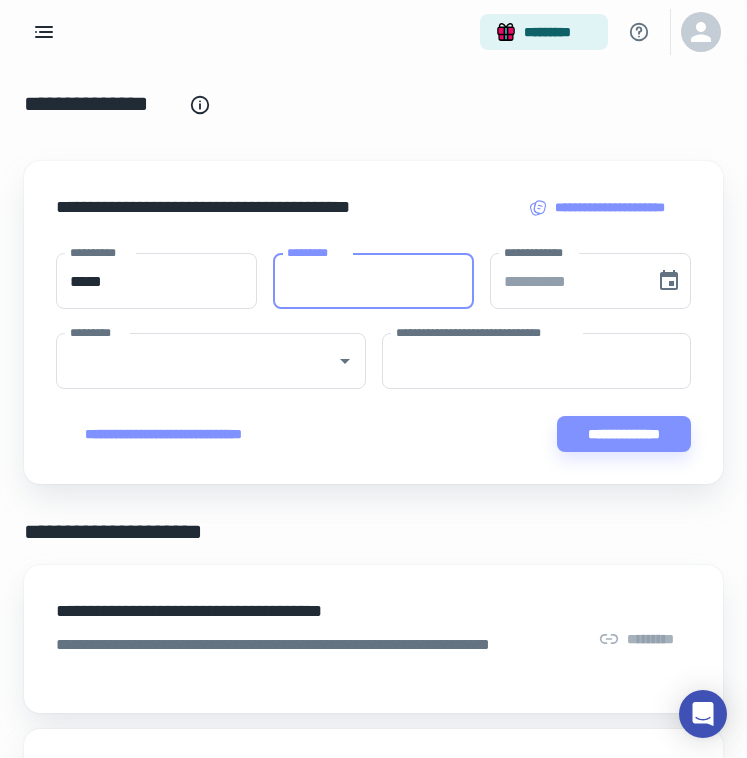 paste on "********" 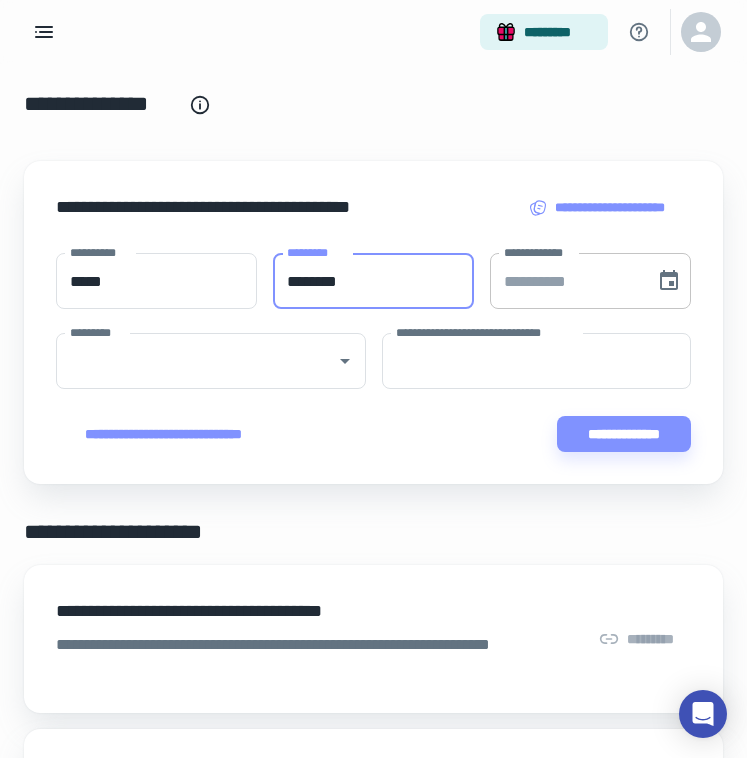 type on "********" 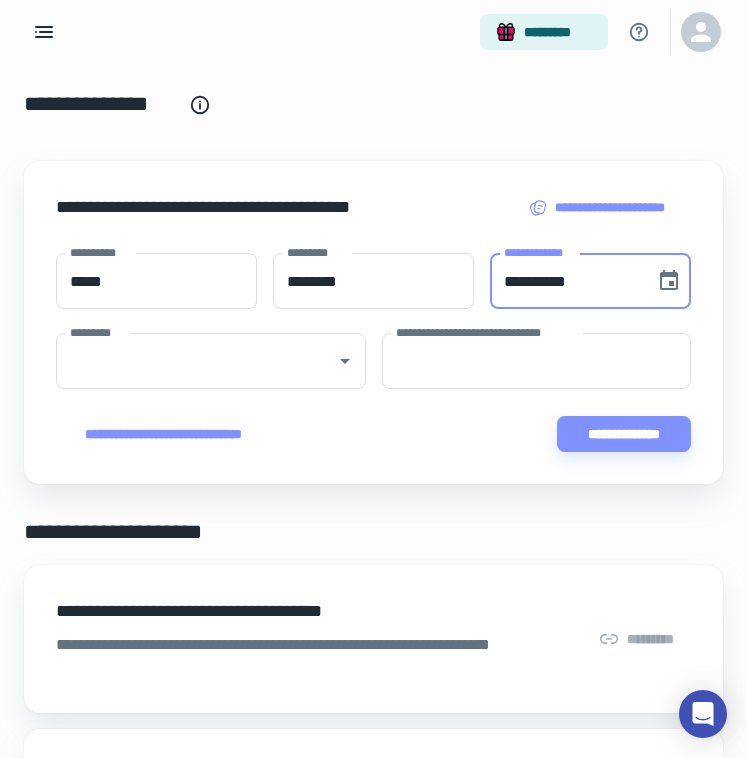 click on "**********" at bounding box center (565, 281) 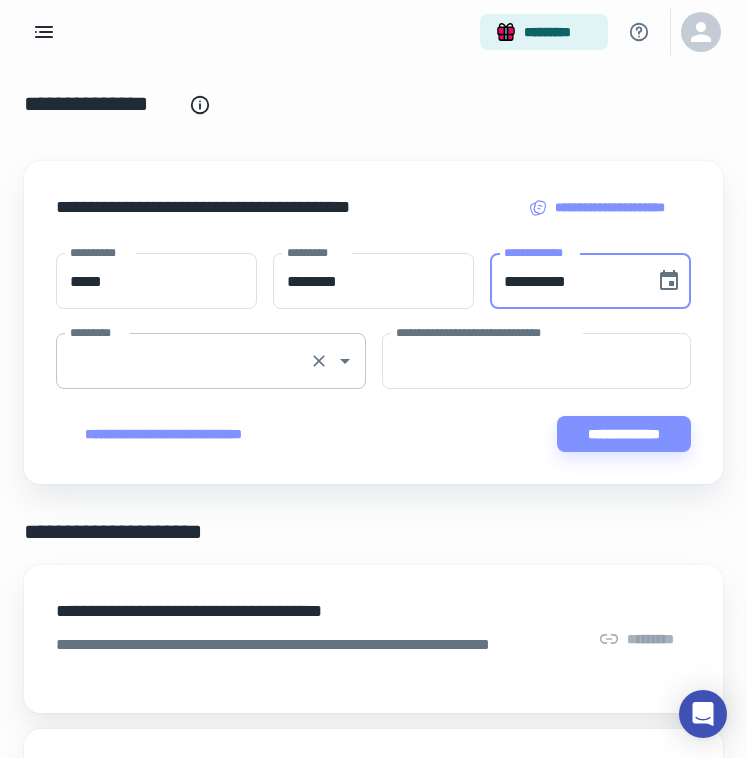 click on "*********" at bounding box center [183, 361] 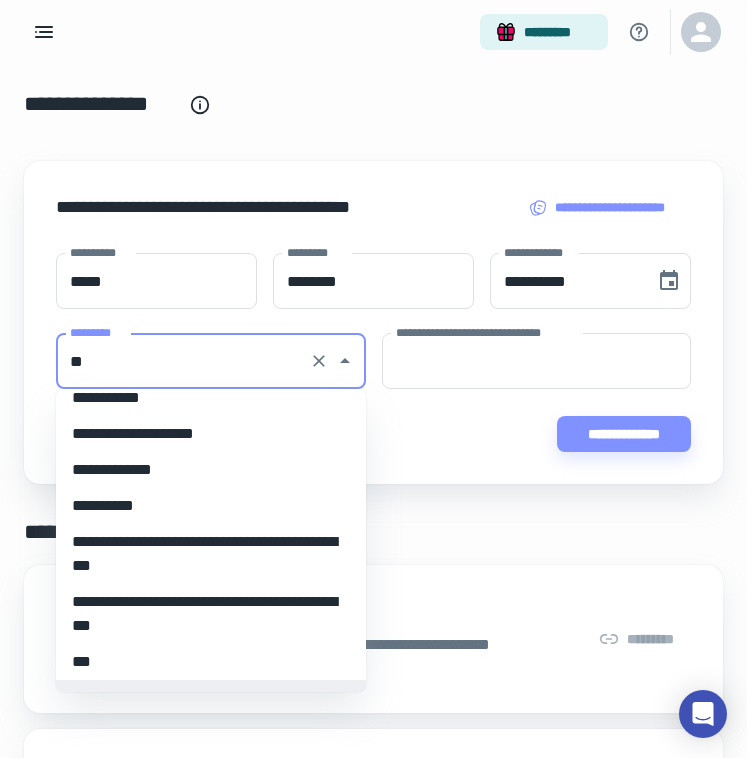 scroll, scrollTop: 0, scrollLeft: 0, axis: both 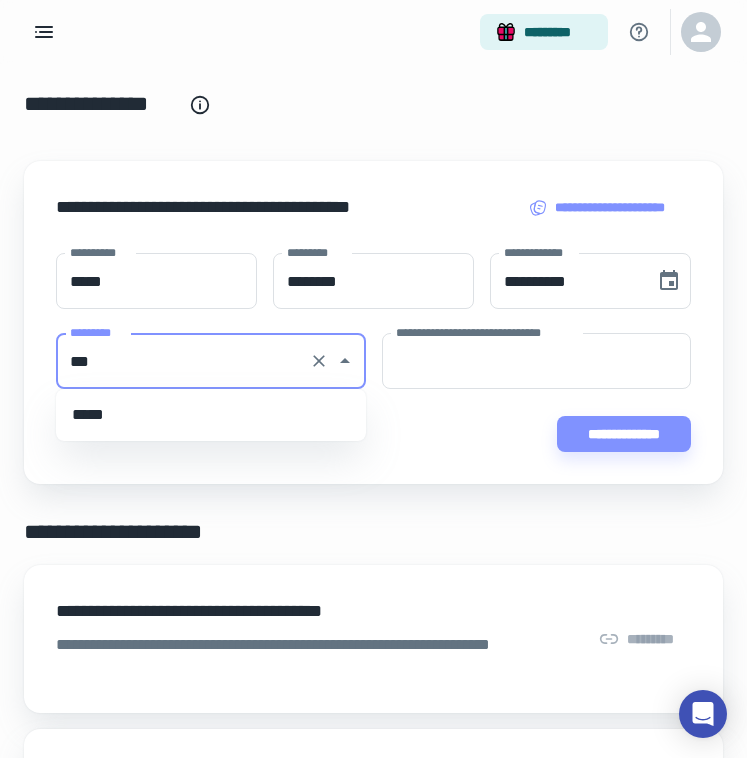 click on "*****" at bounding box center [211, 415] 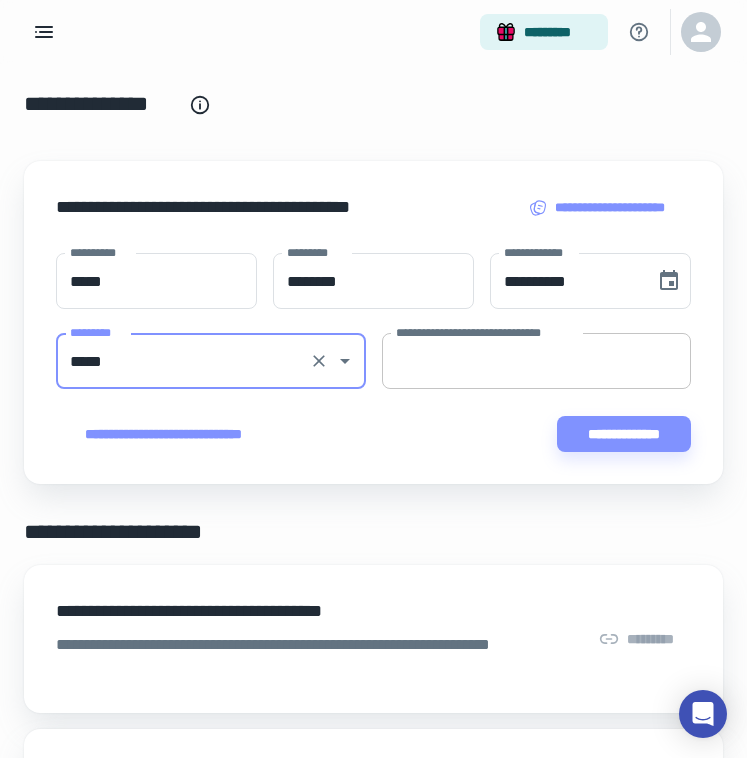 click on "**********" at bounding box center (537, 361) 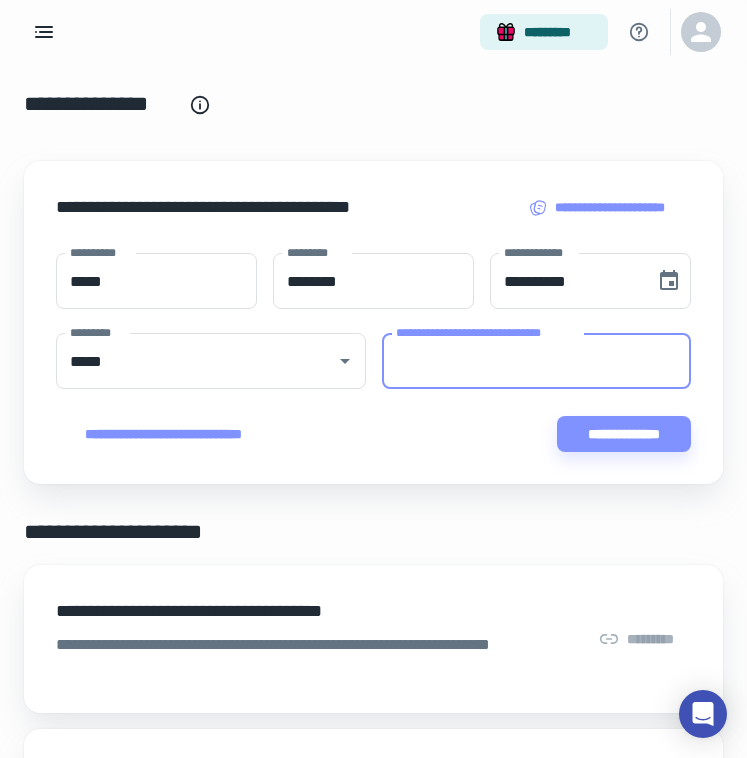 click on "**********" at bounding box center [537, 361] 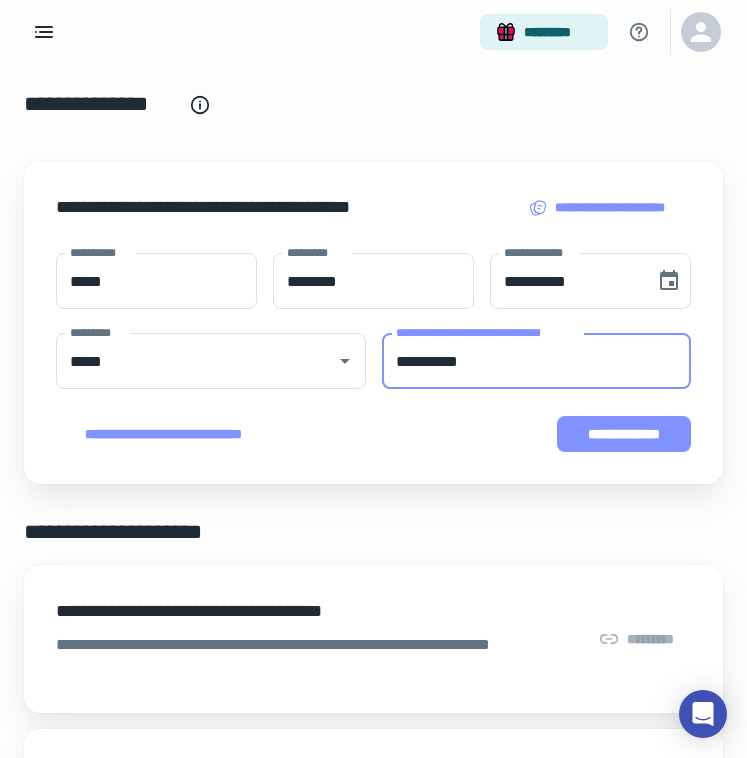 type on "**********" 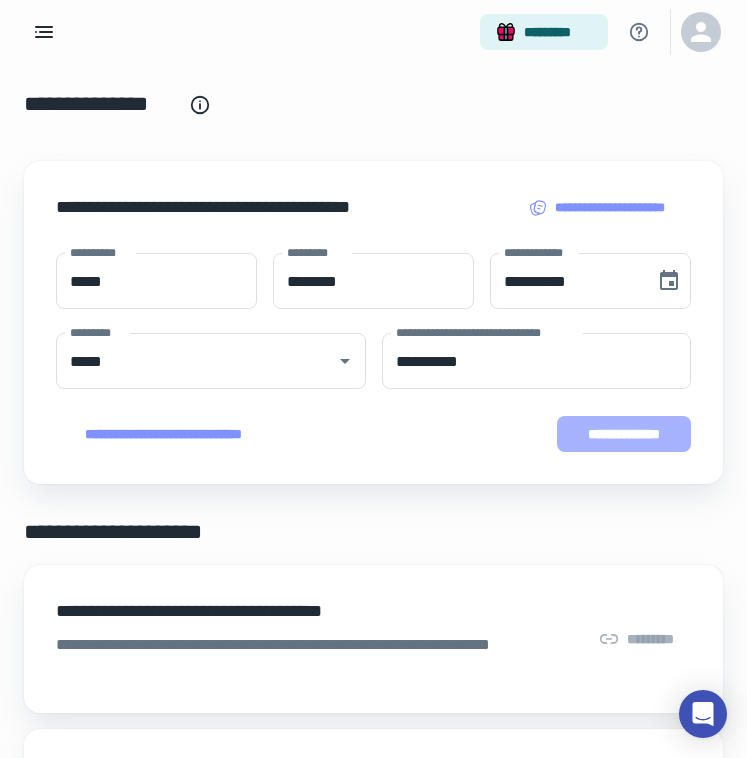 click on "**********" at bounding box center (624, 434) 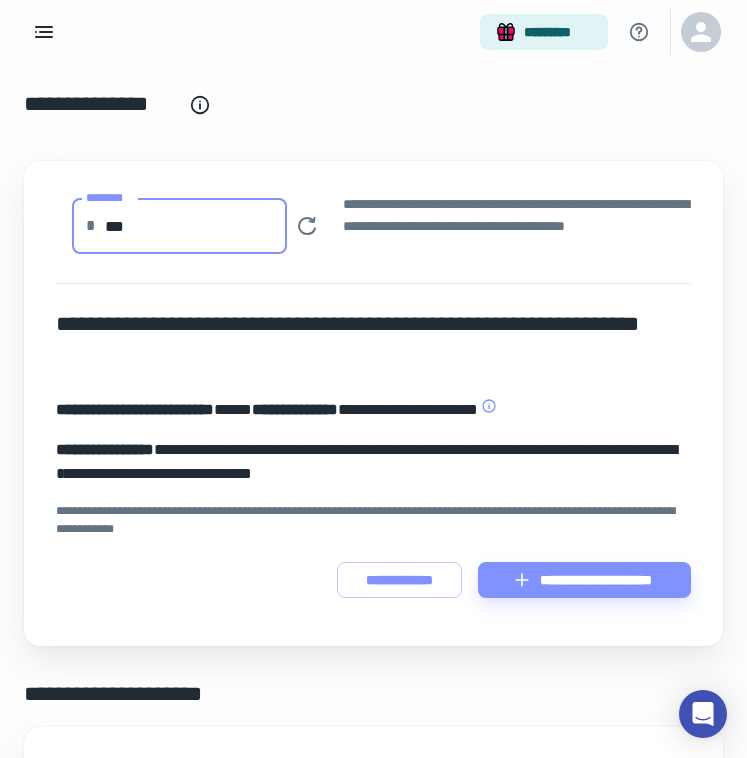 click on "***" at bounding box center [196, 226] 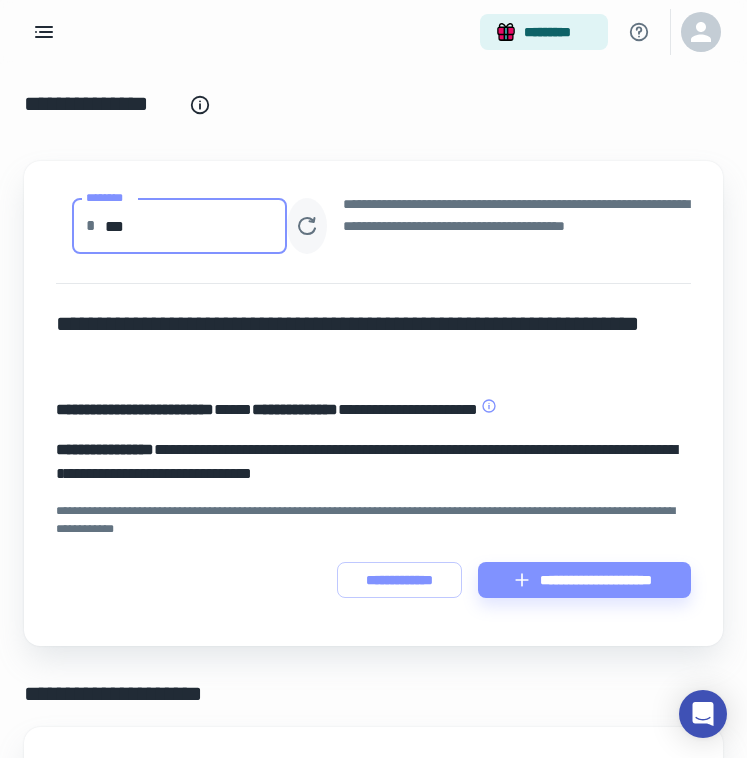 type on "***" 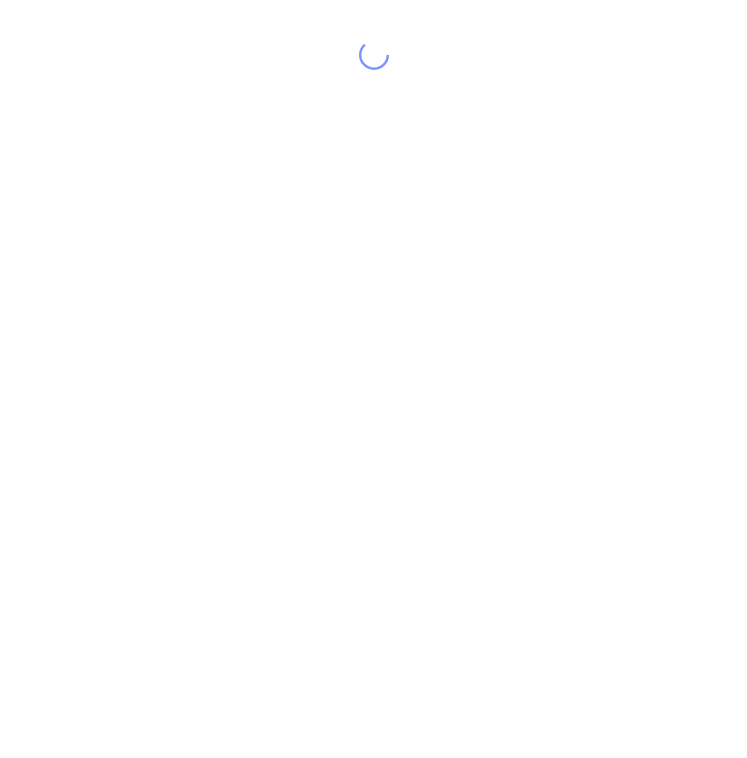 scroll, scrollTop: 0, scrollLeft: 0, axis: both 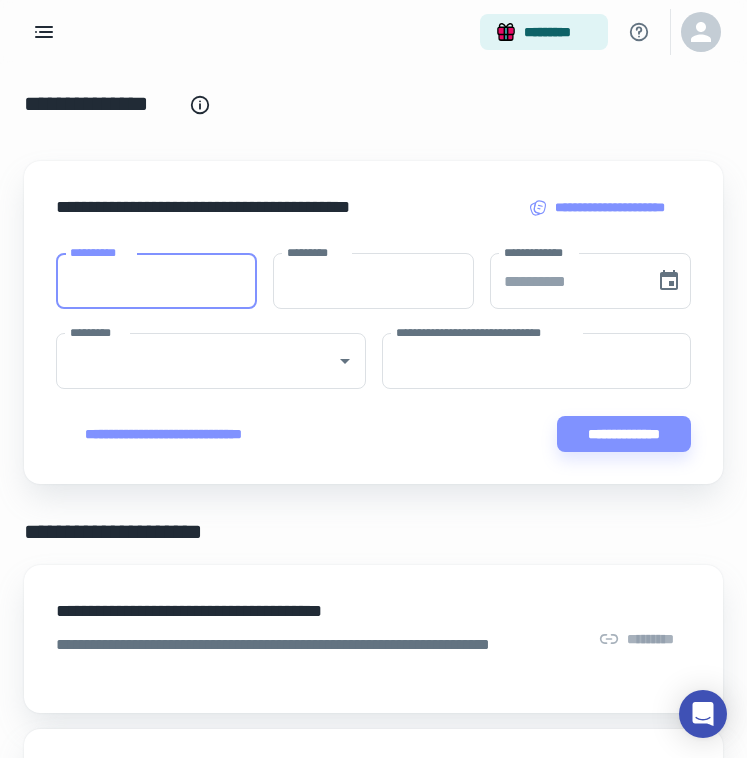 paste on "**********" 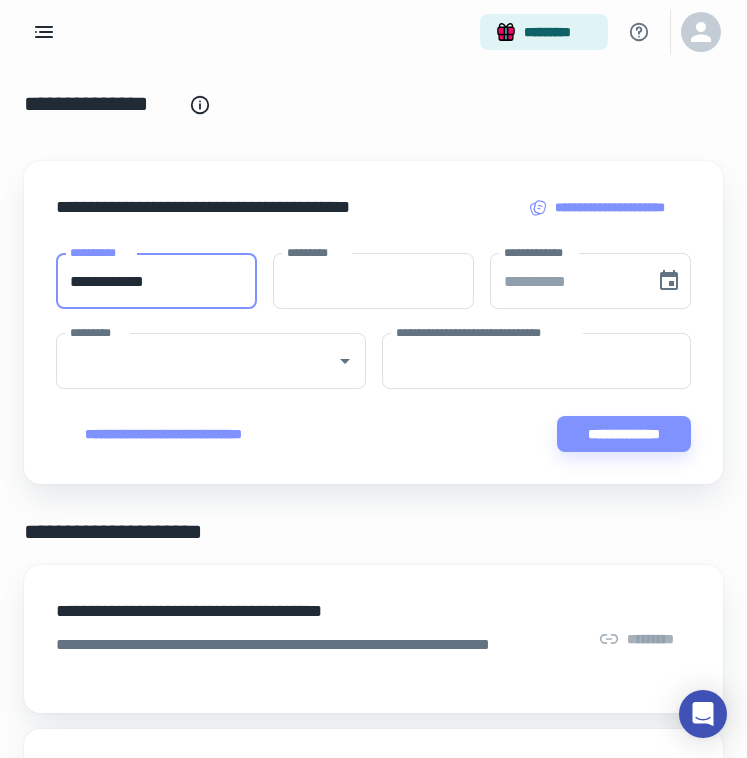 click on "**********" at bounding box center (156, 281) 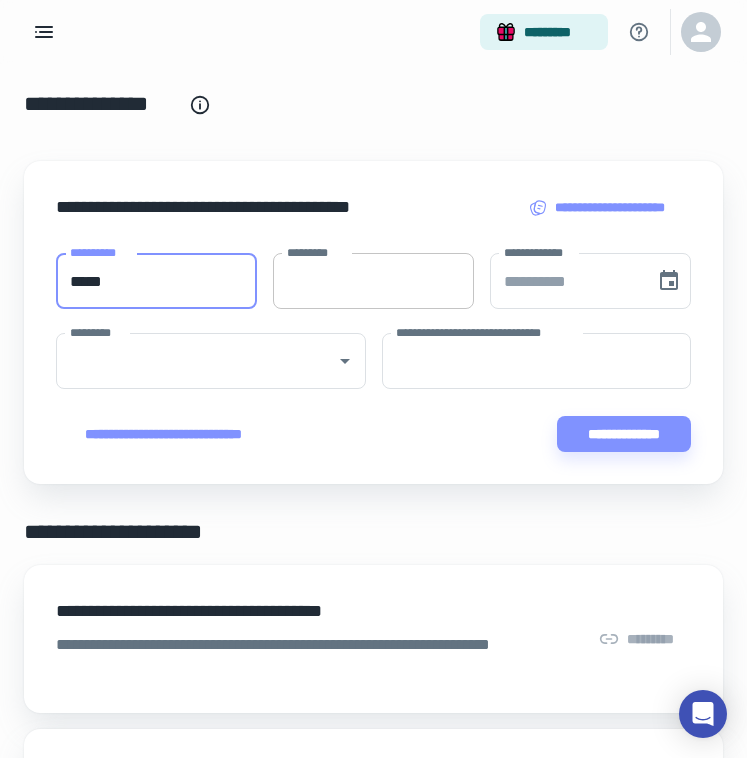 type on "****" 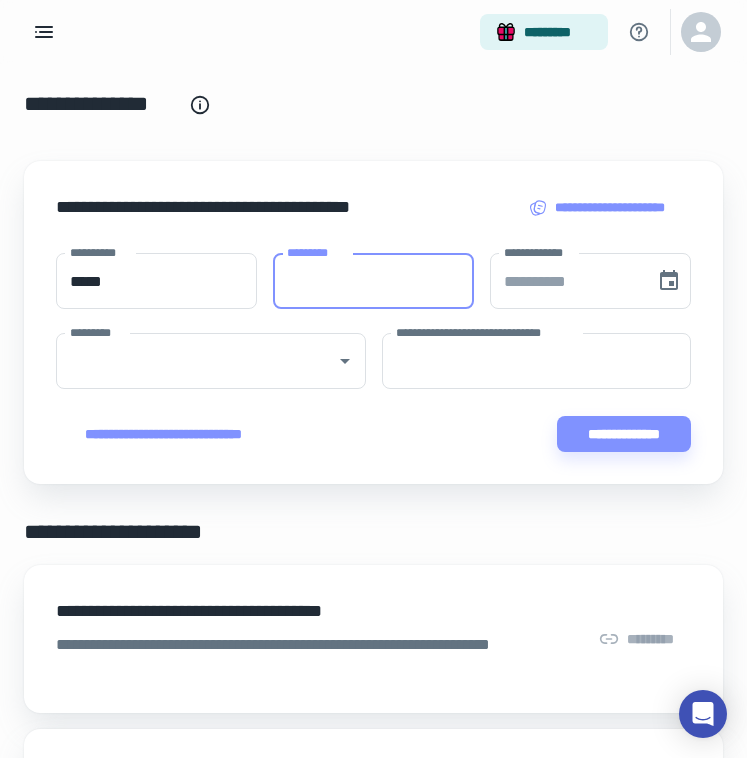 paste on "*******" 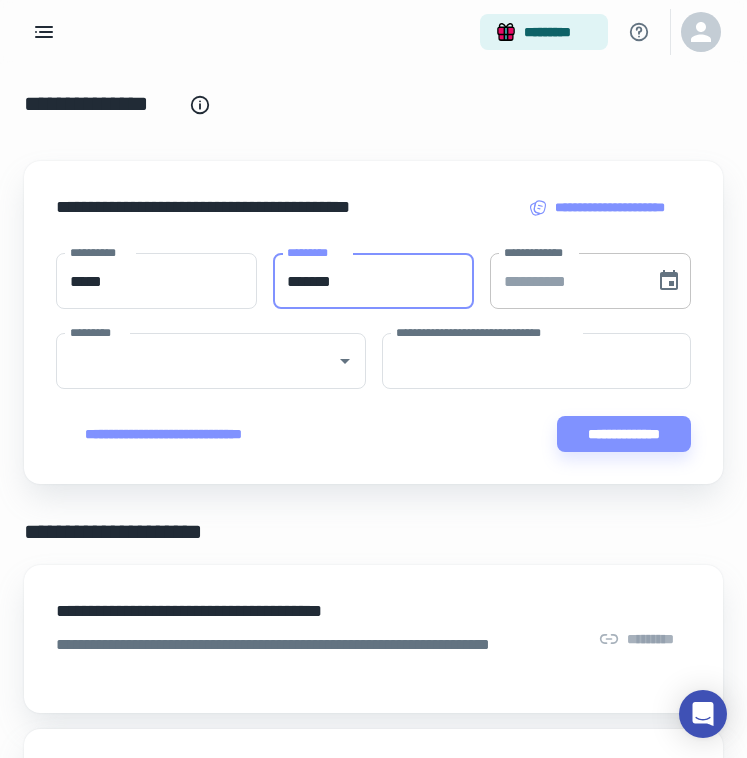 type on "*******" 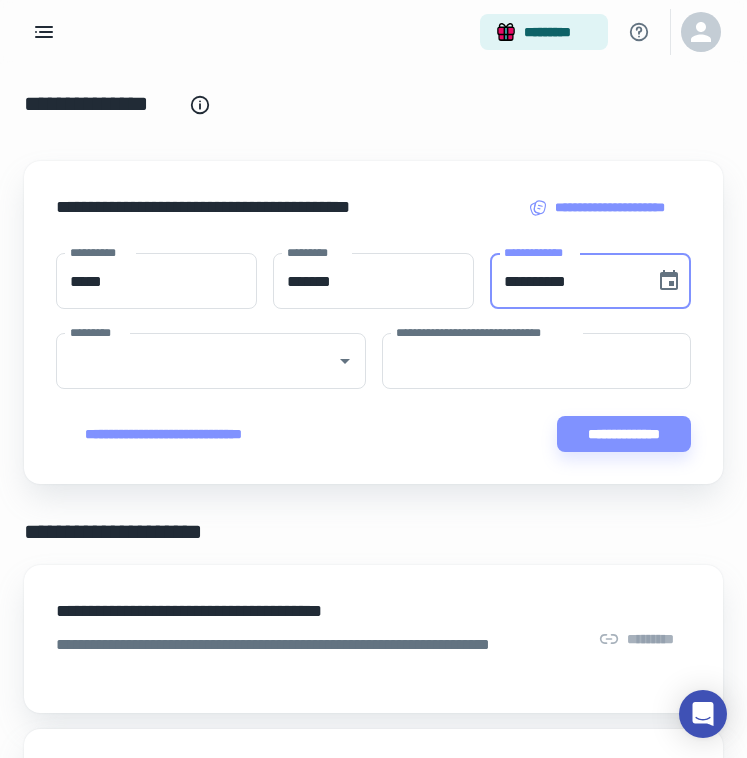 click on "**********" at bounding box center [565, 281] 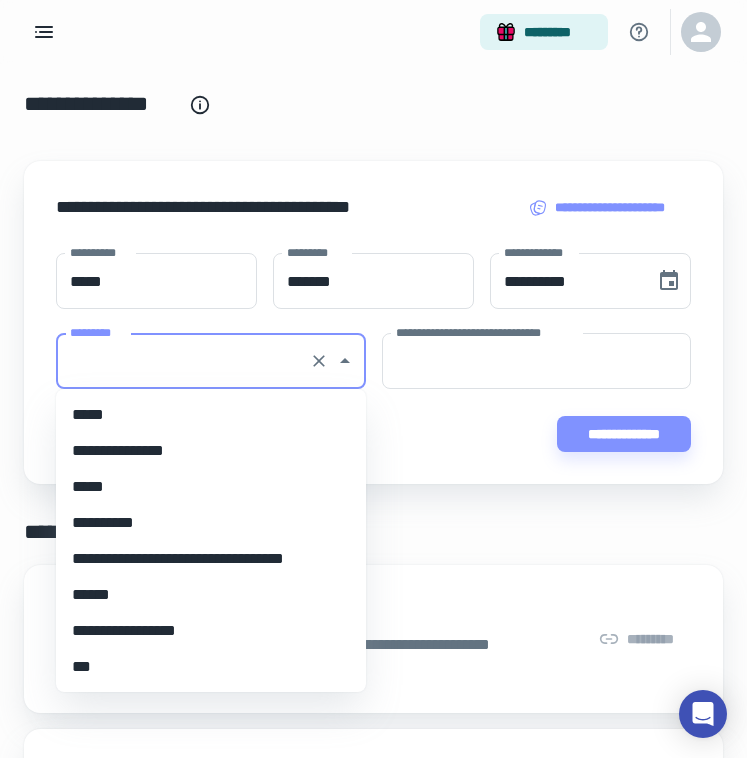 click on "*********" at bounding box center (183, 361) 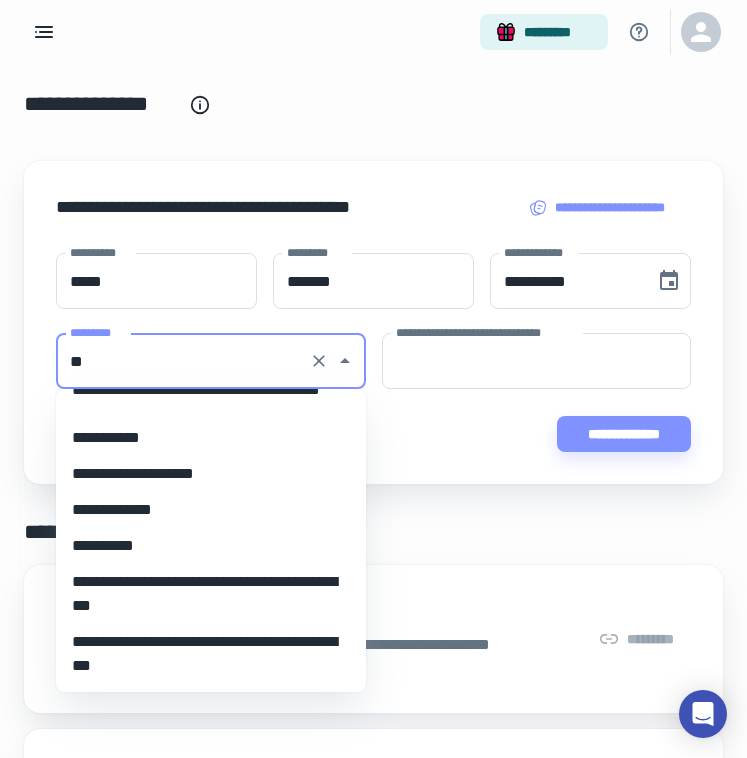 scroll, scrollTop: 8, scrollLeft: 0, axis: vertical 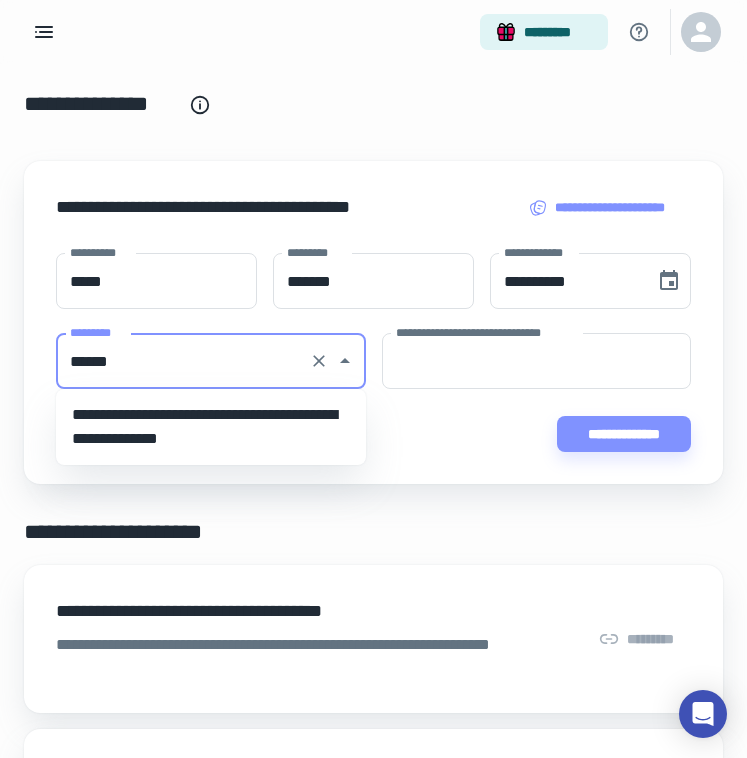 click on "**********" at bounding box center [211, 427] 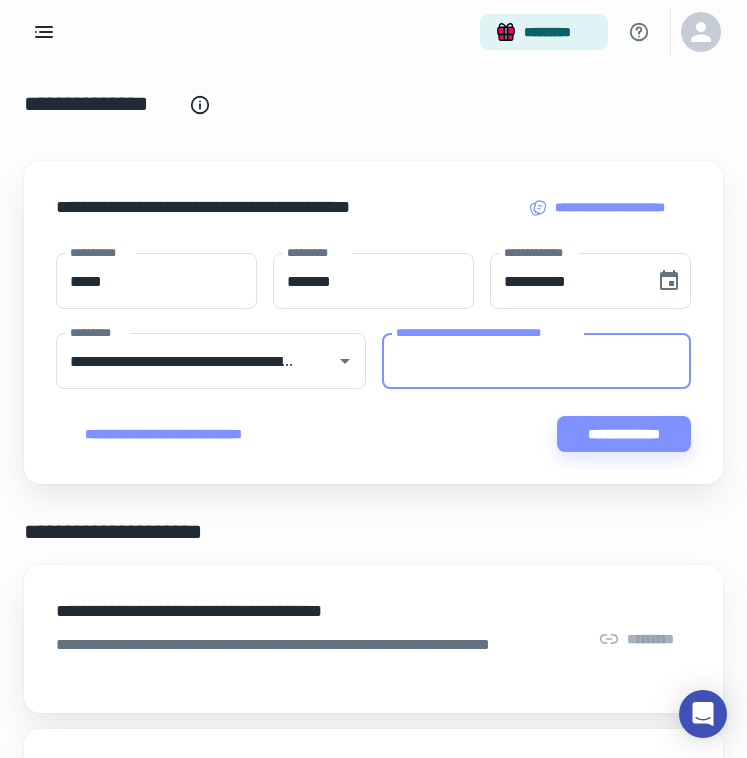 click on "**********" at bounding box center [537, 361] 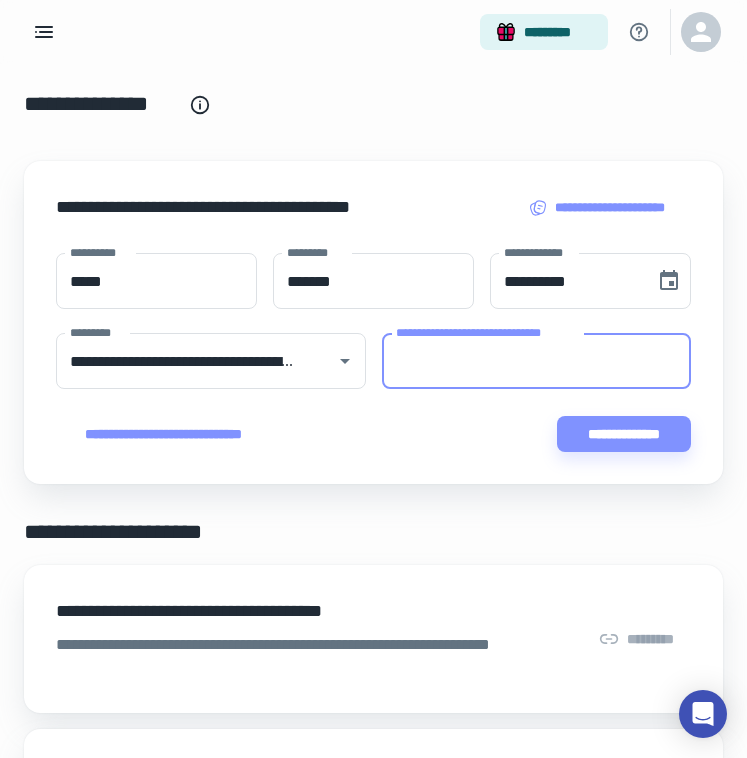paste on "**********" 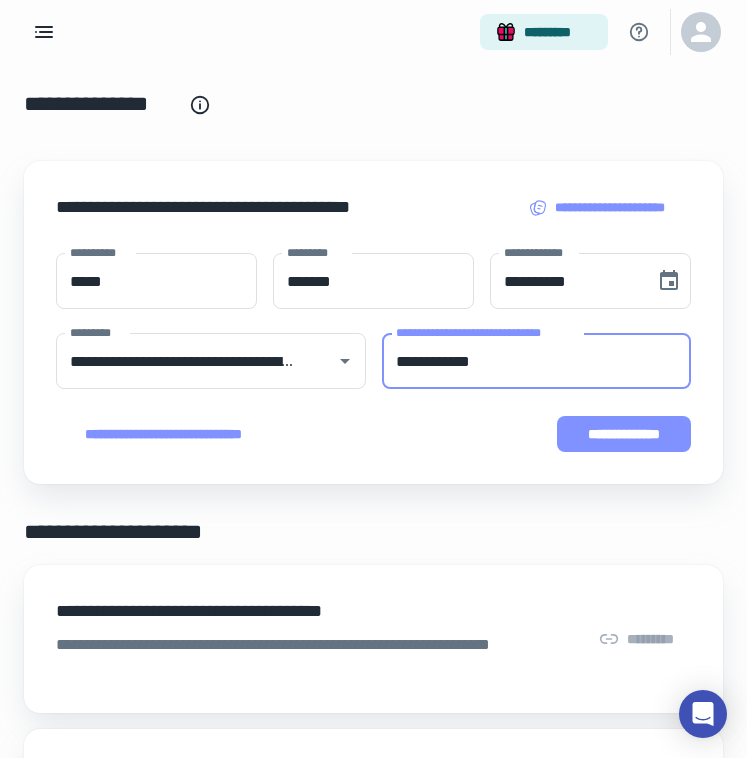 type on "**********" 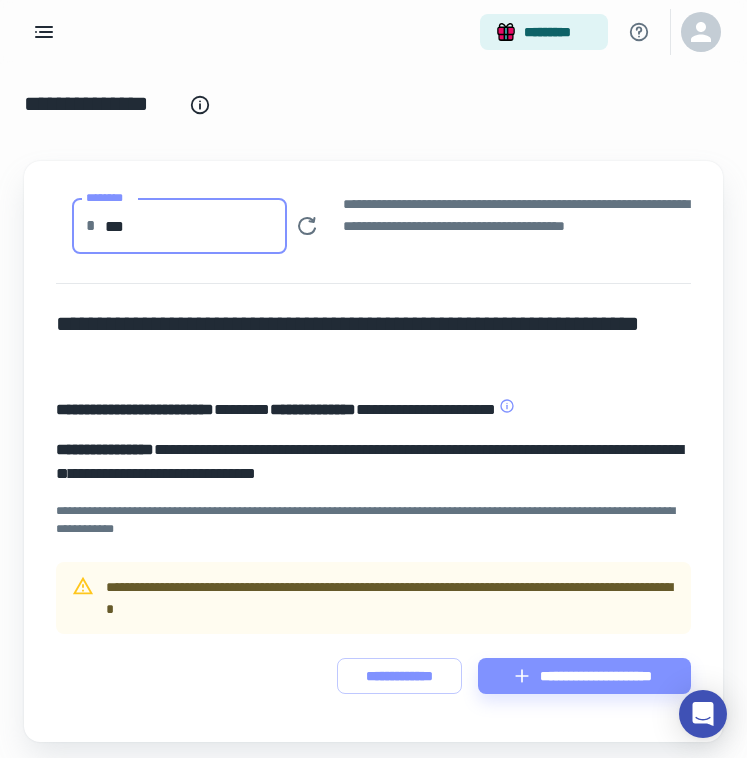 click on "***" at bounding box center (196, 226) 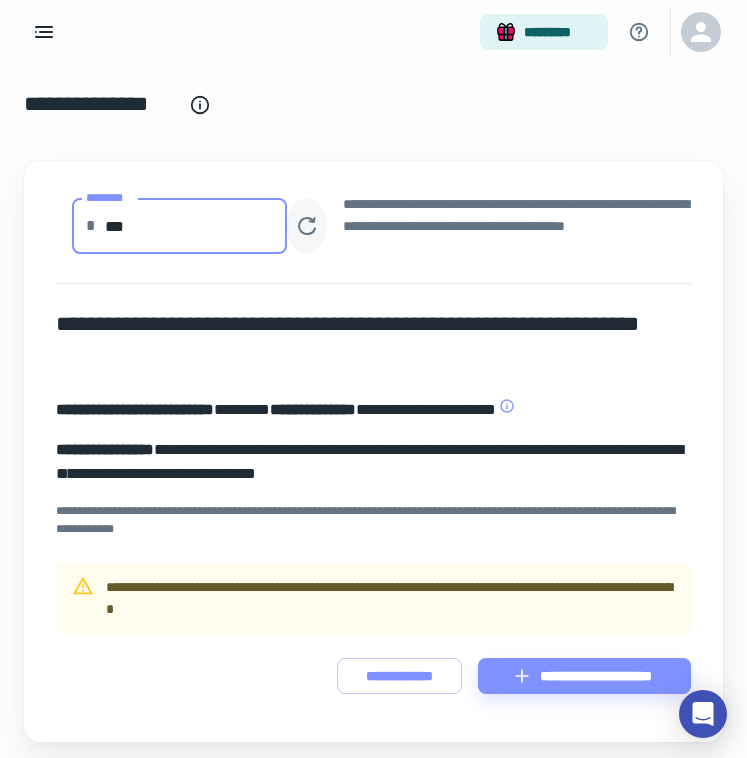 type on "***" 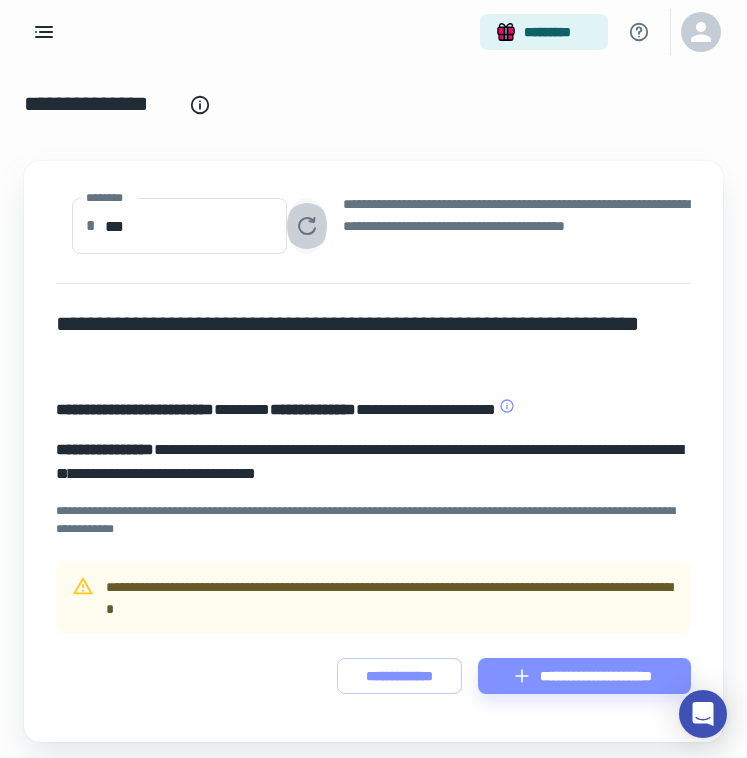 click 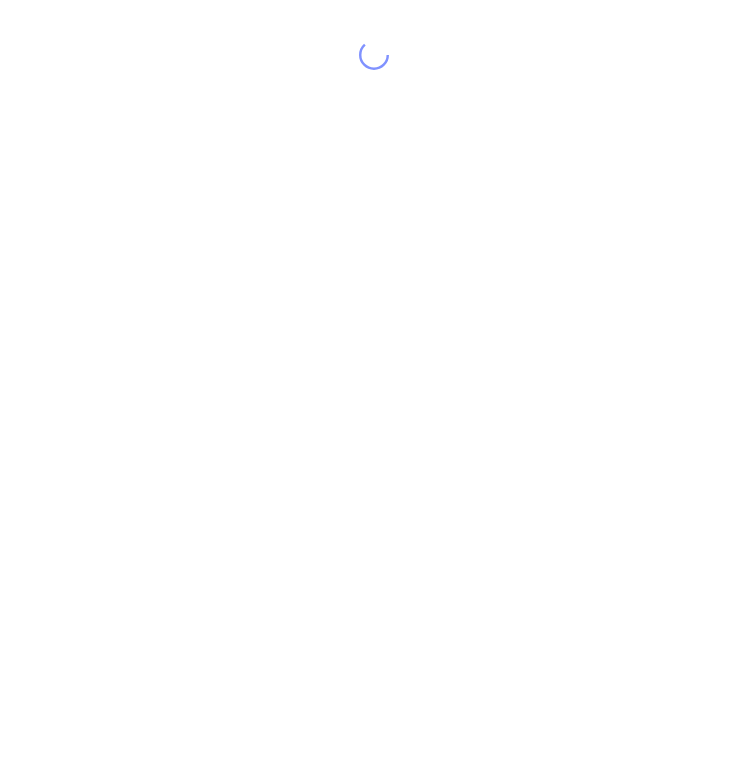 scroll, scrollTop: 0, scrollLeft: 0, axis: both 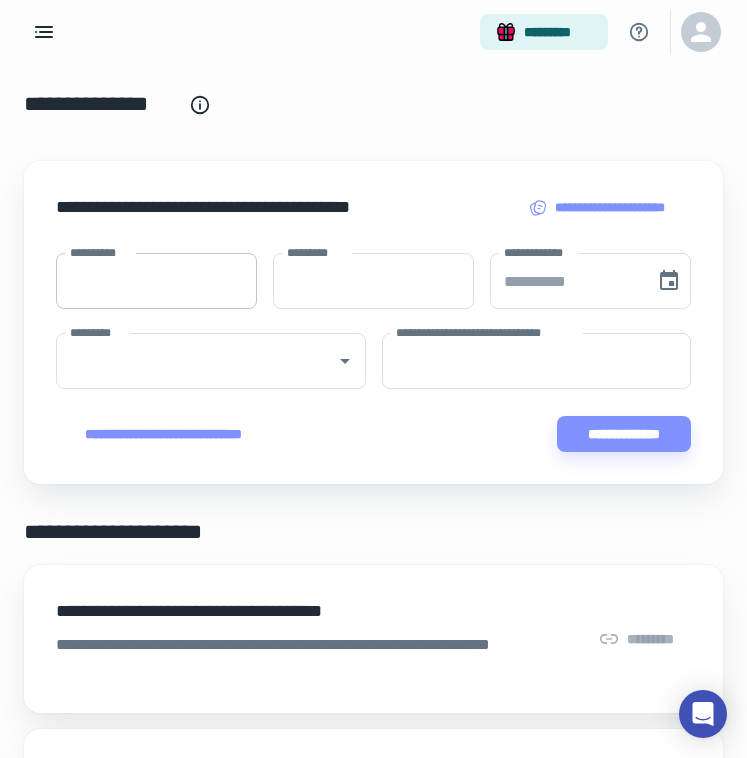 click on "**********" at bounding box center (156, 281) 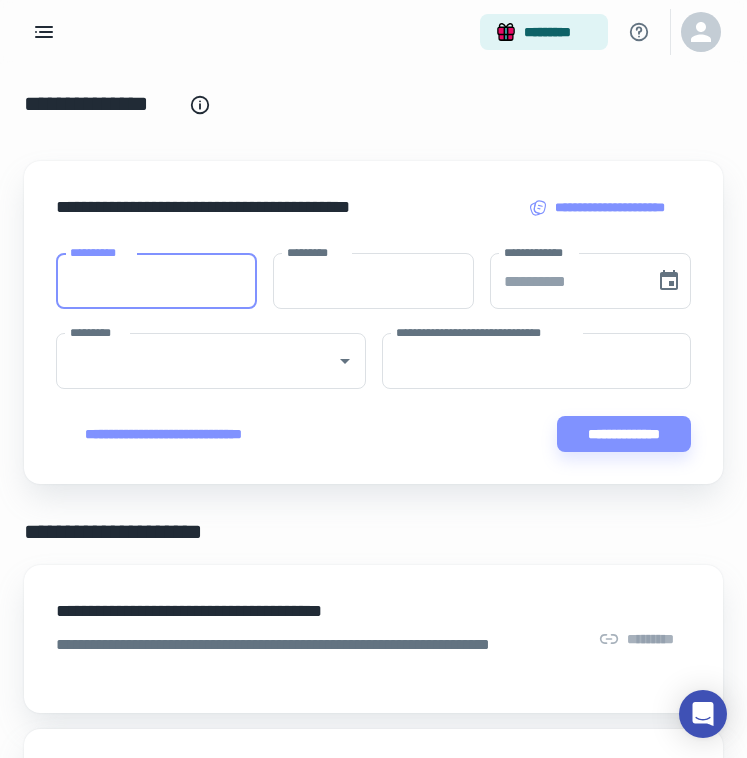 paste on "**********" 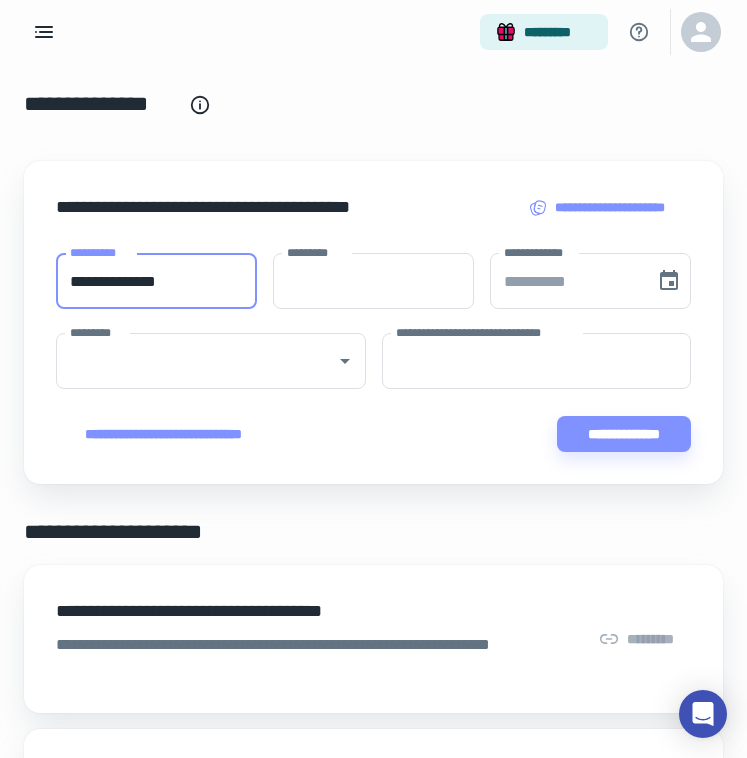 click on "**********" at bounding box center [156, 281] 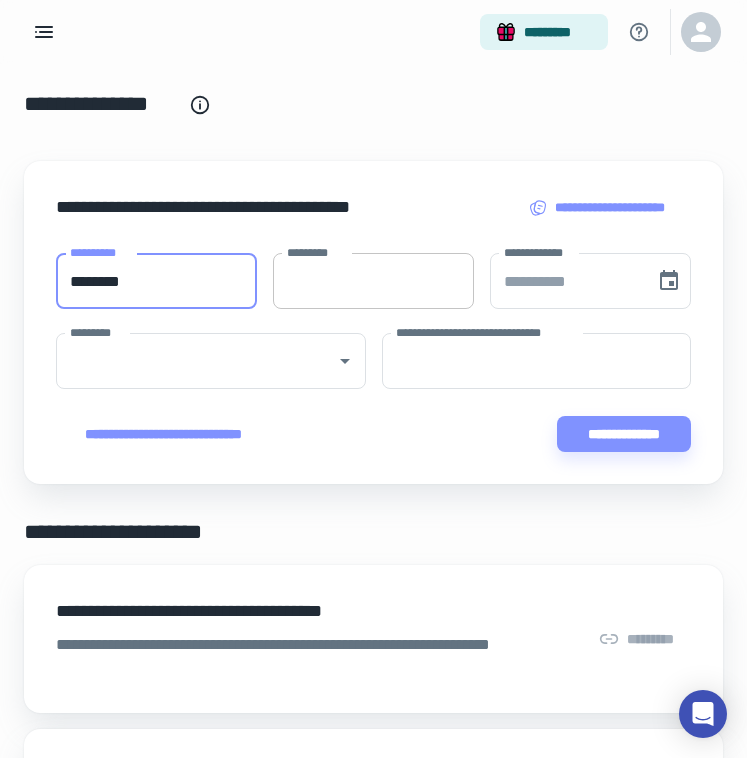 type on "*******" 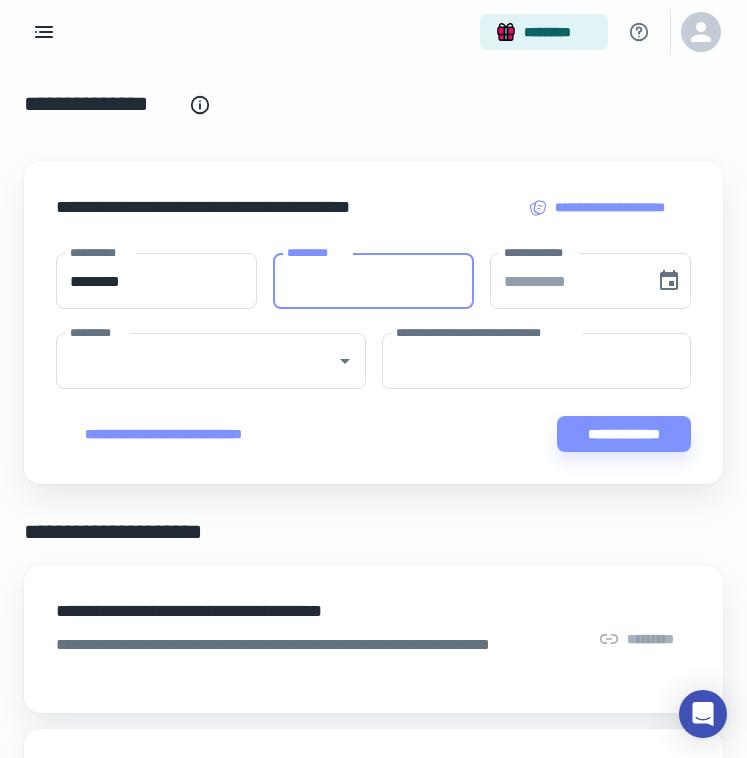 paste on "******" 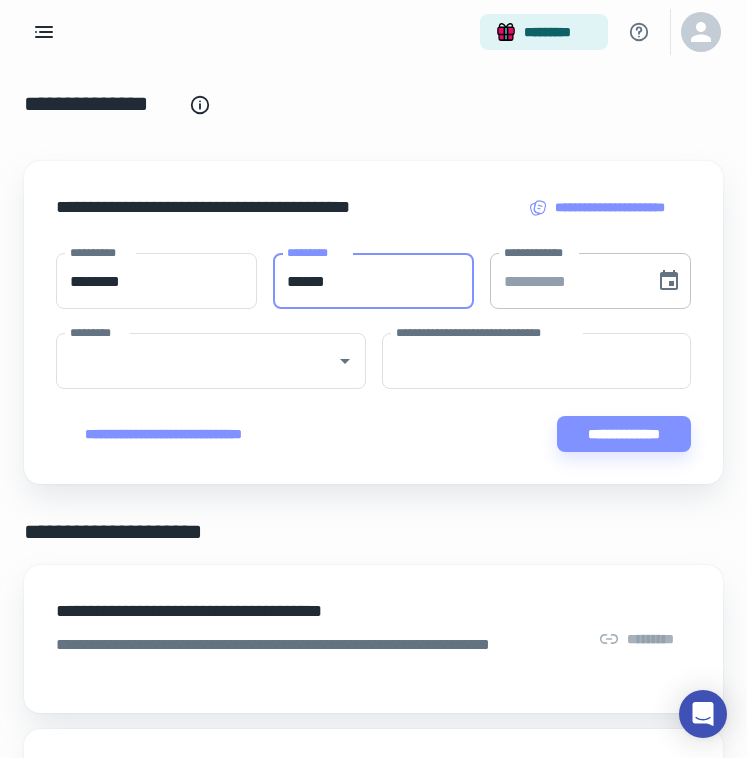 type on "******" 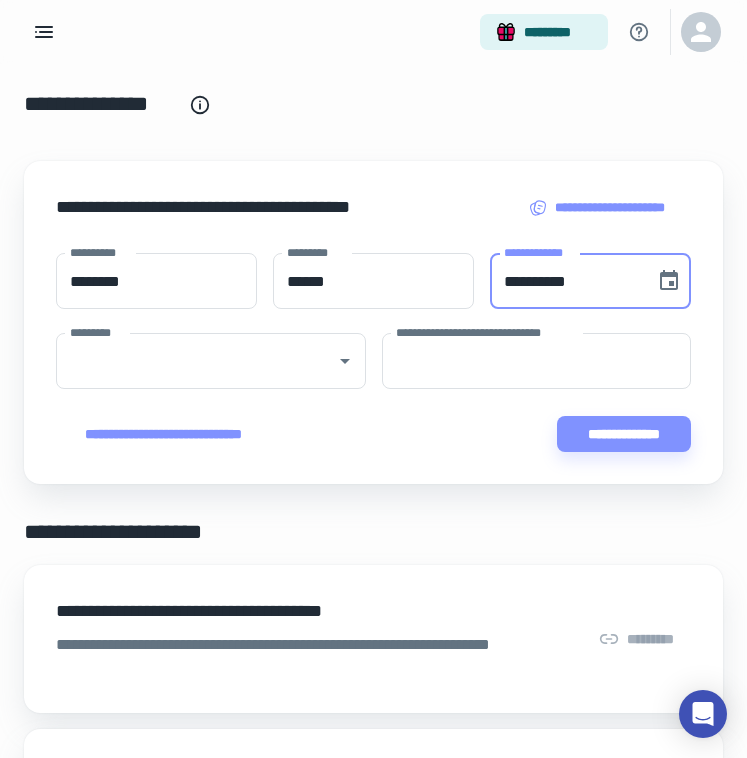 paste 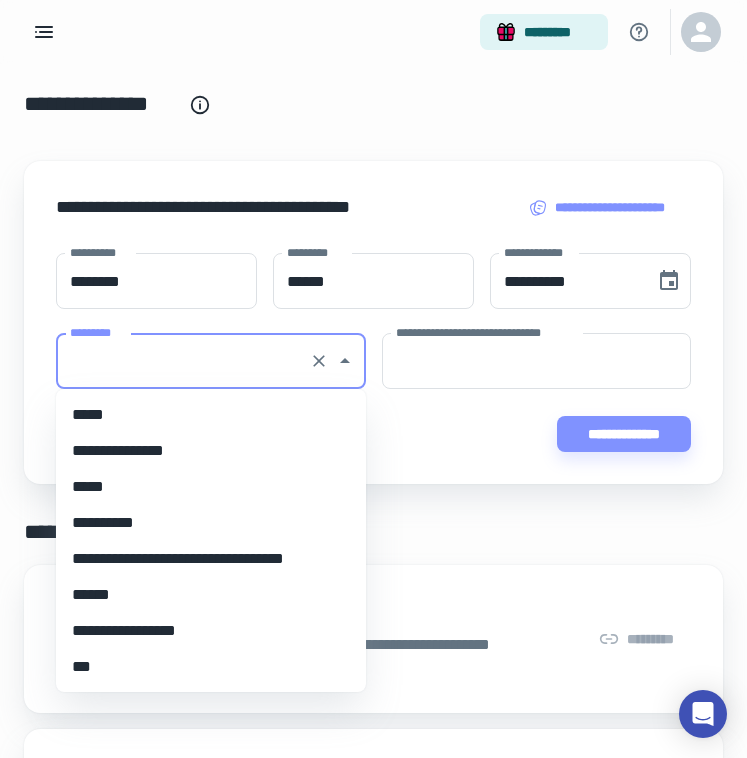 click on "*********" at bounding box center (183, 361) 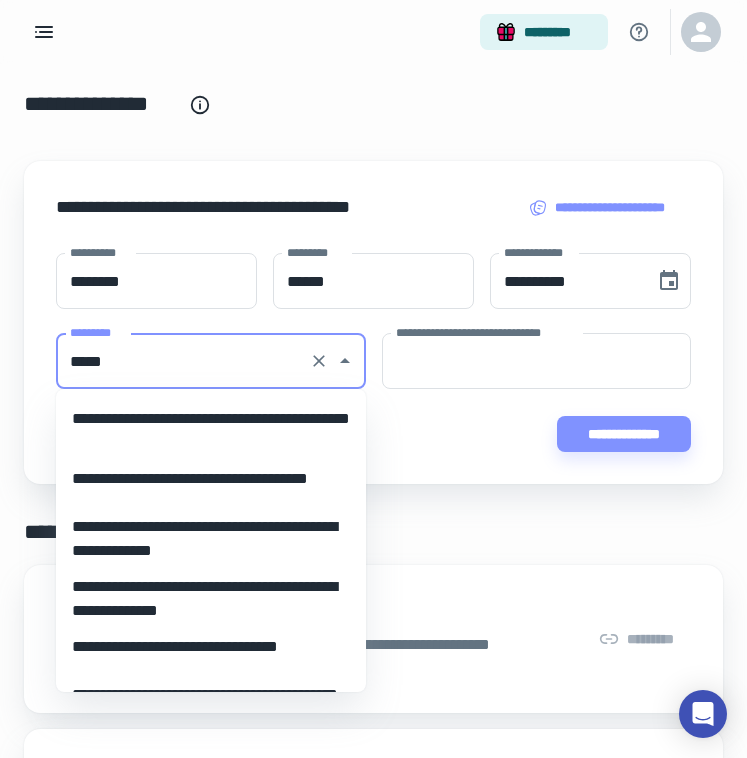 scroll, scrollTop: 0, scrollLeft: 0, axis: both 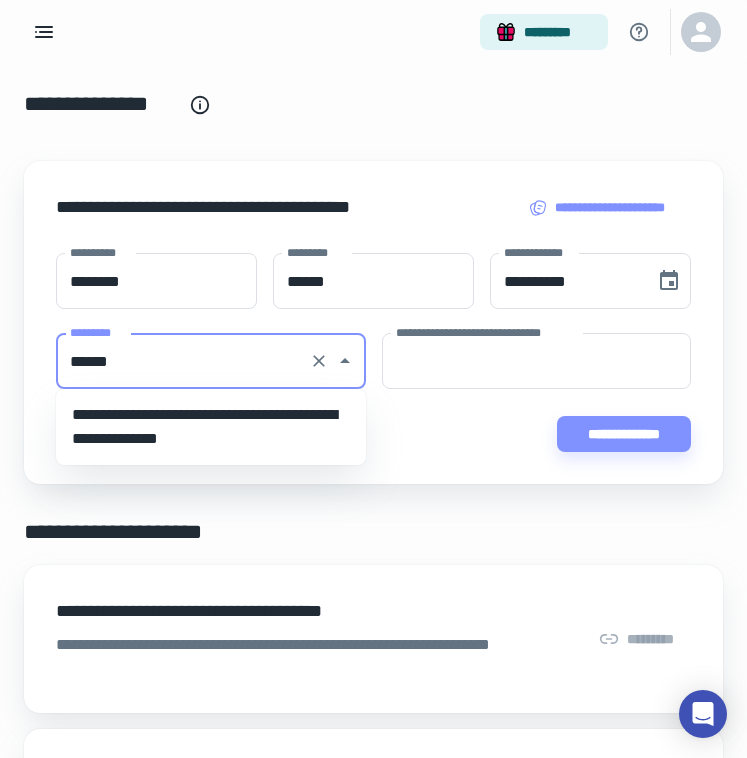 click on "**********" at bounding box center [211, 427] 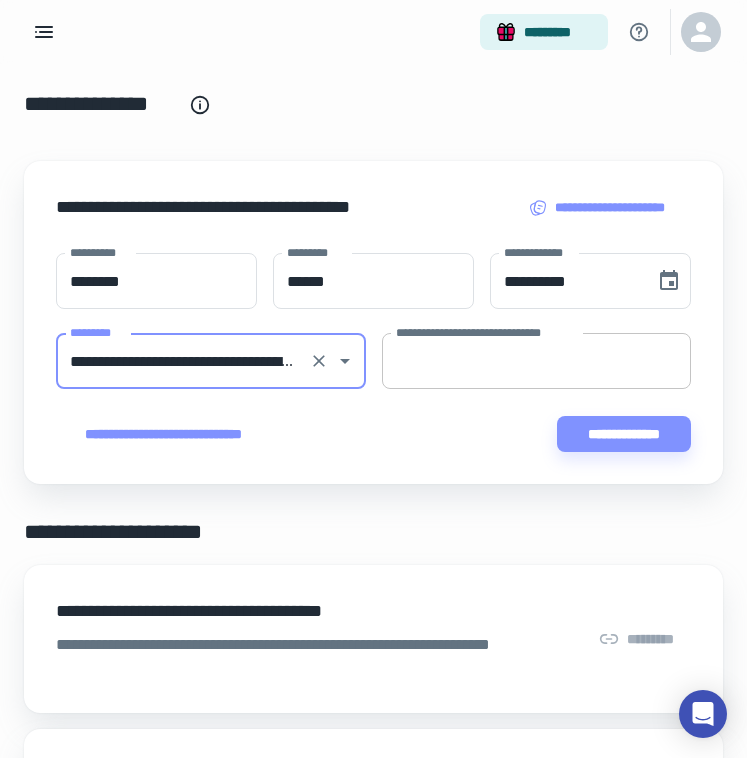 click on "**********" at bounding box center (537, 361) 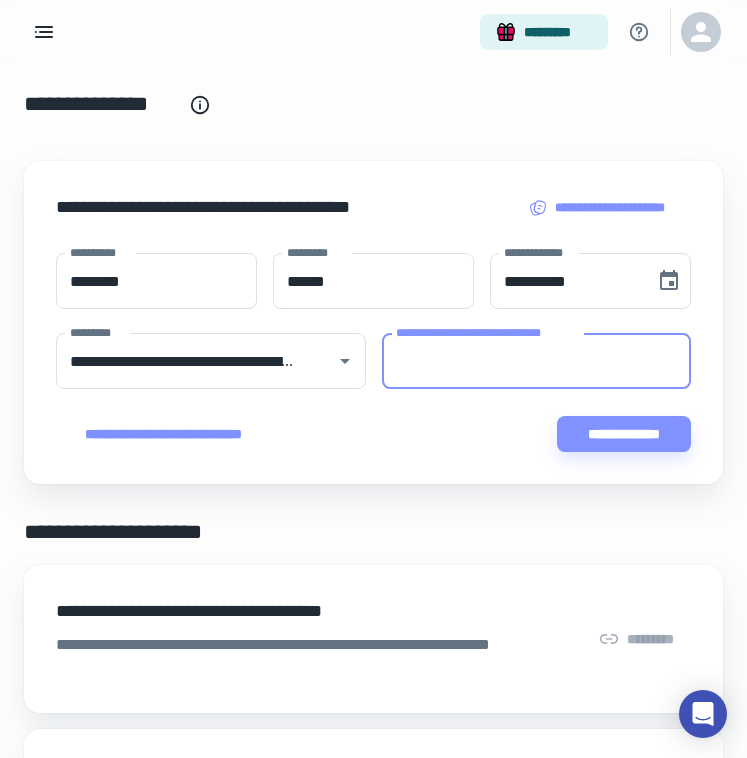 click on "**********" at bounding box center [537, 361] 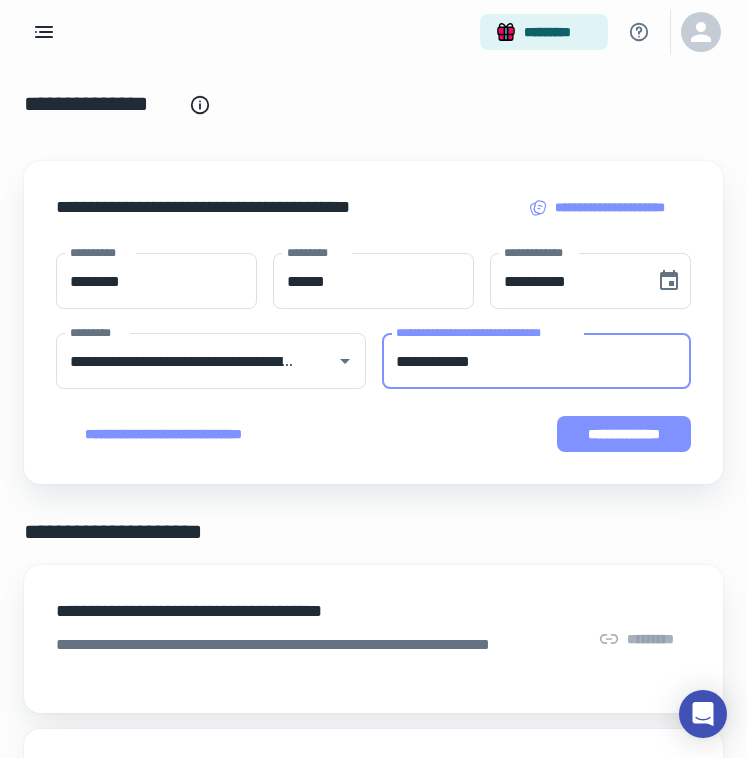 type on "**********" 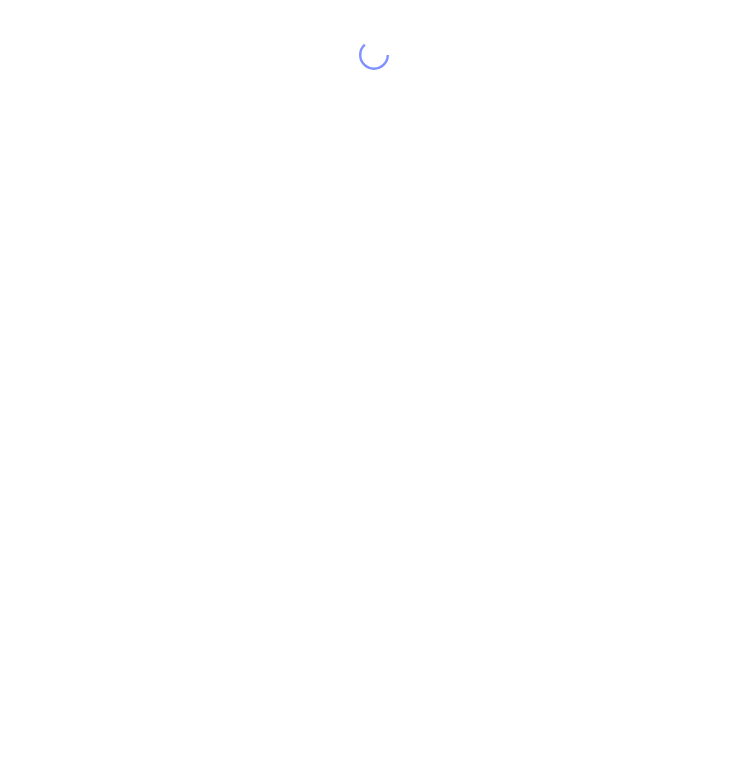 scroll, scrollTop: 0, scrollLeft: 0, axis: both 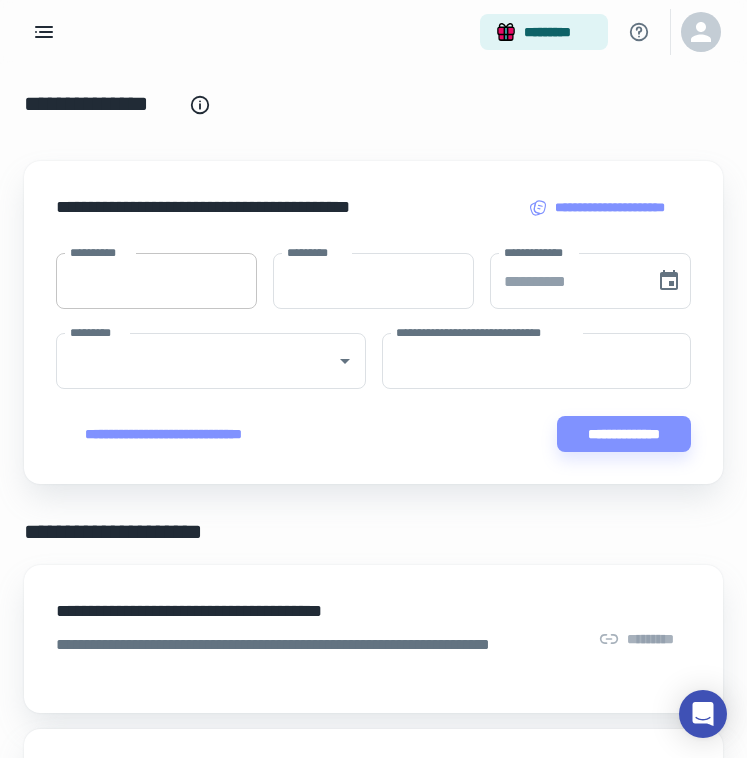 click on "**********" at bounding box center [156, 281] 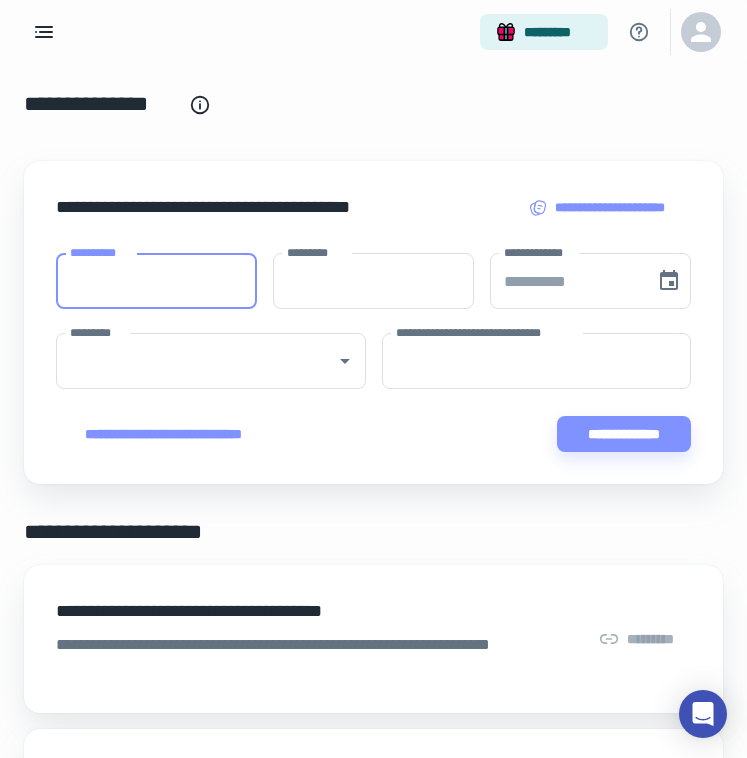 paste on "**********" 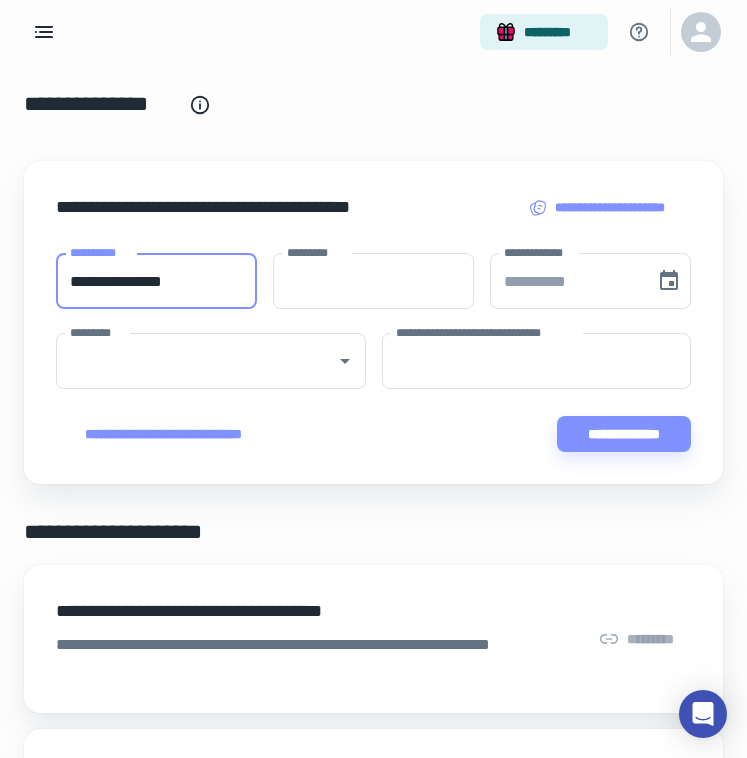 click on "**********" at bounding box center [156, 281] 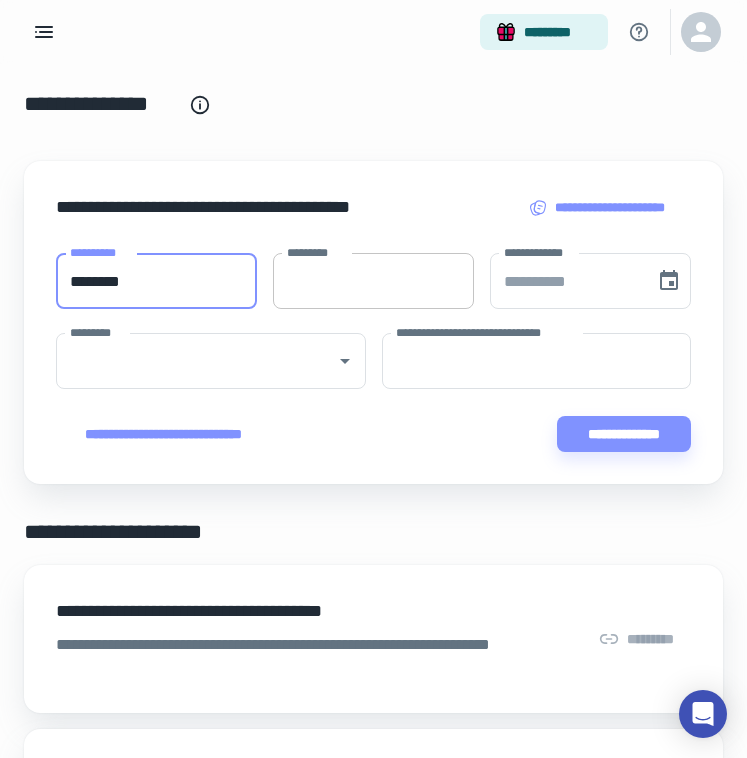 type on "*******" 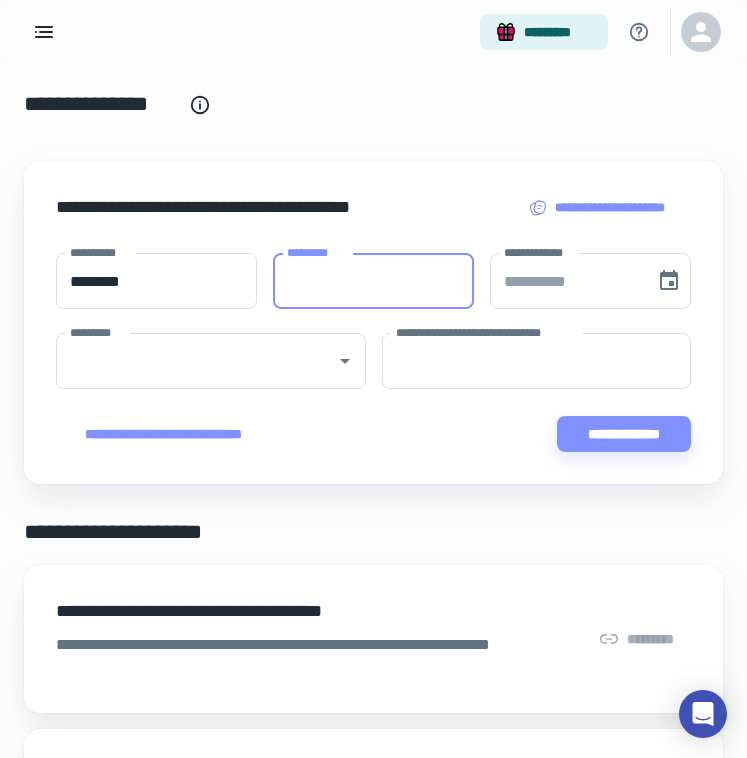 paste on "*******" 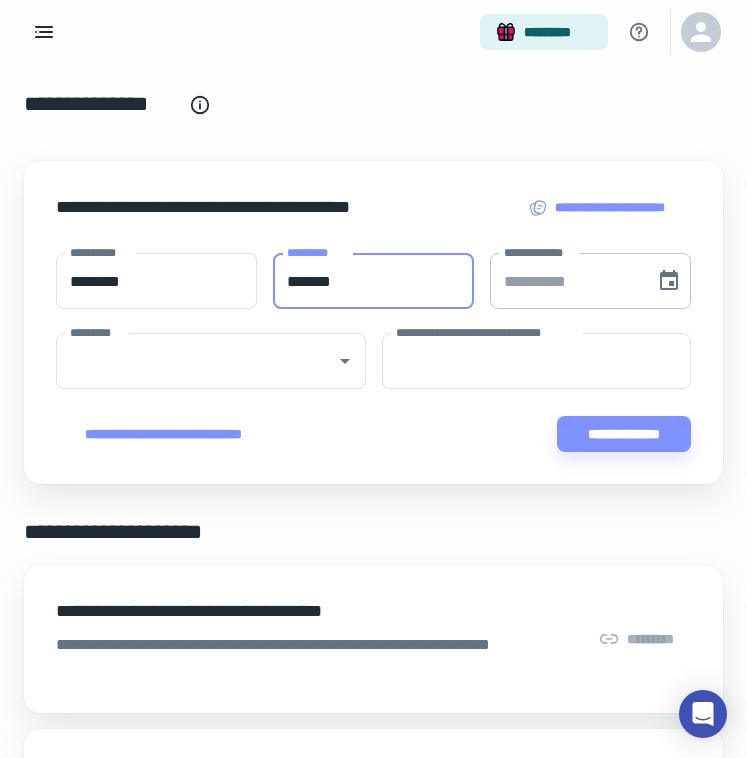 type on "*******" 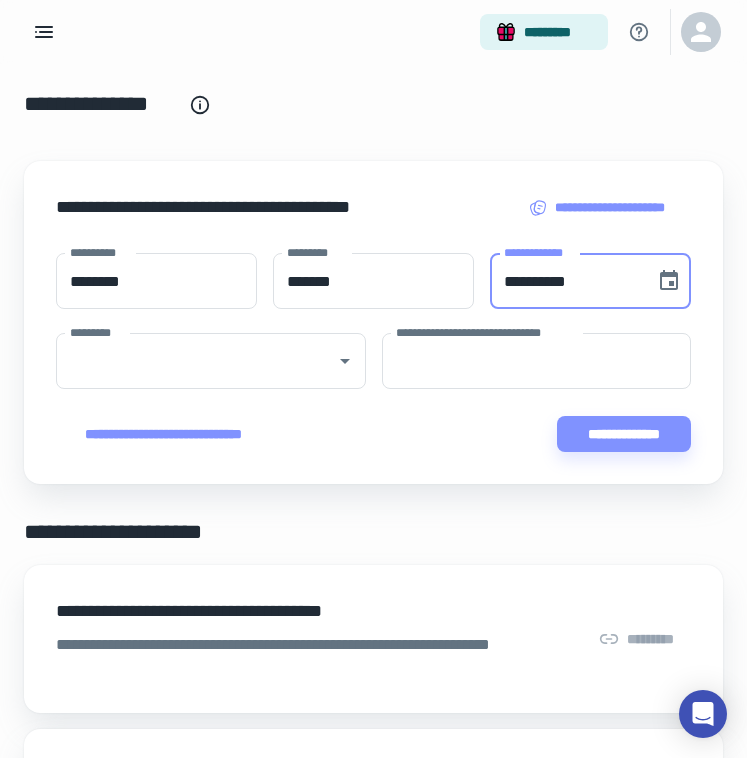 click on "**********" at bounding box center [565, 281] 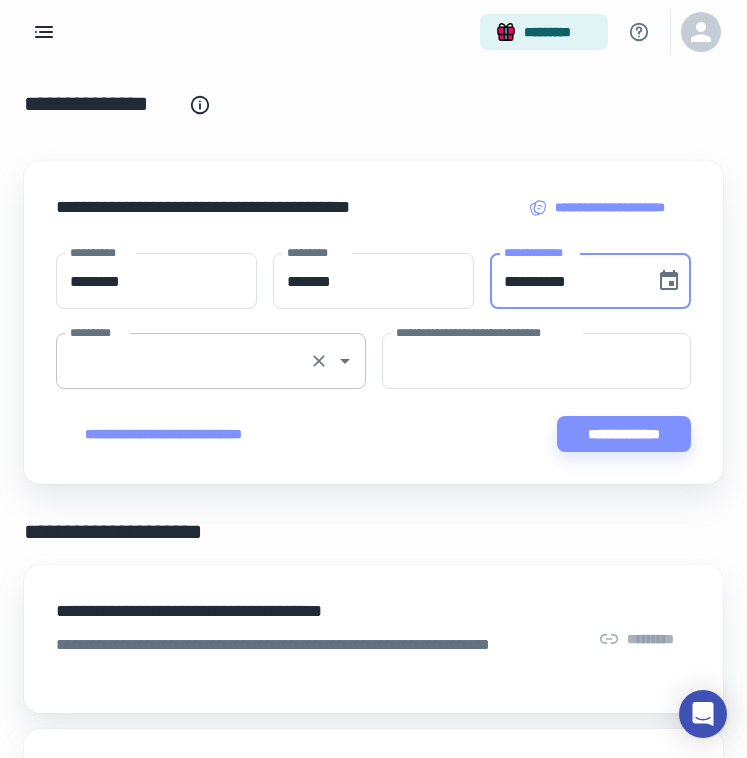 click on "*********" at bounding box center [183, 361] 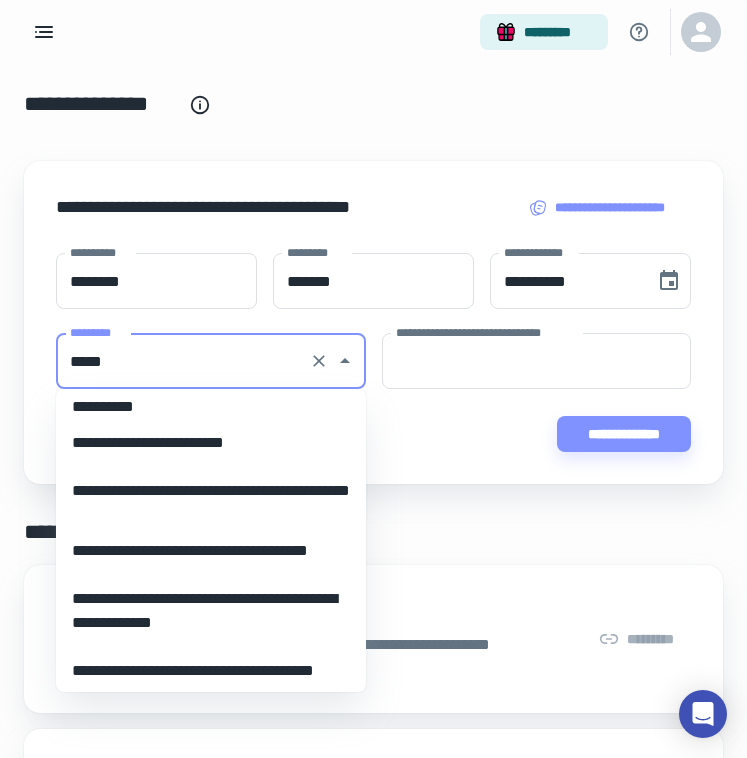 scroll, scrollTop: 0, scrollLeft: 0, axis: both 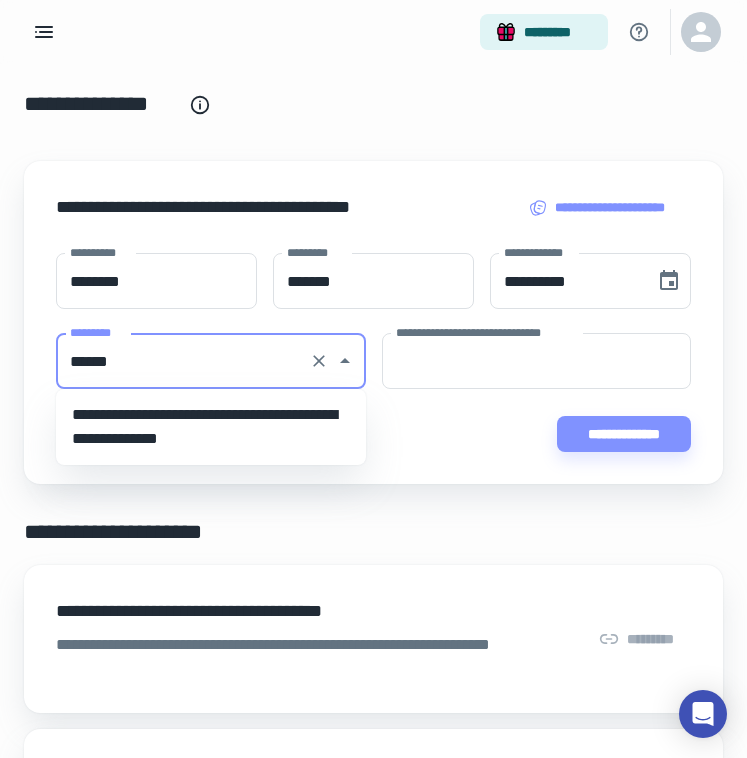 click on "**********" at bounding box center [211, 427] 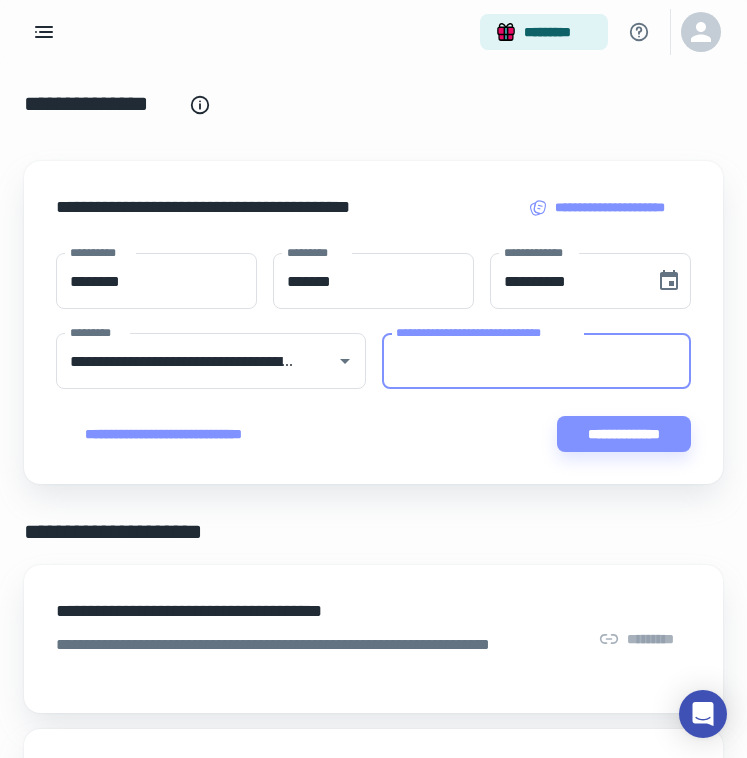 click on "**********" at bounding box center [537, 361] 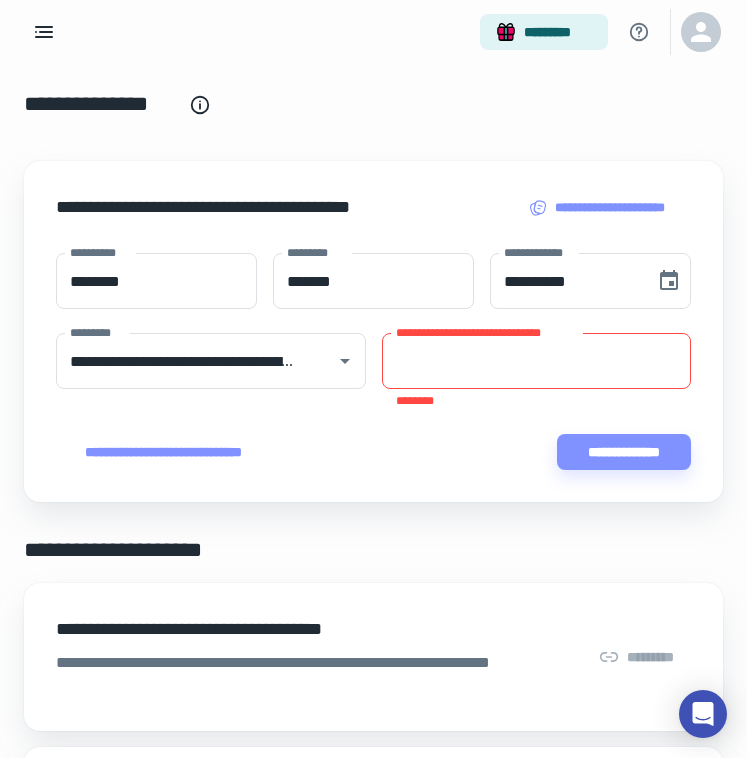 drag, startPoint x: 383, startPoint y: 398, endPoint x: 412, endPoint y: 383, distance: 32.649654 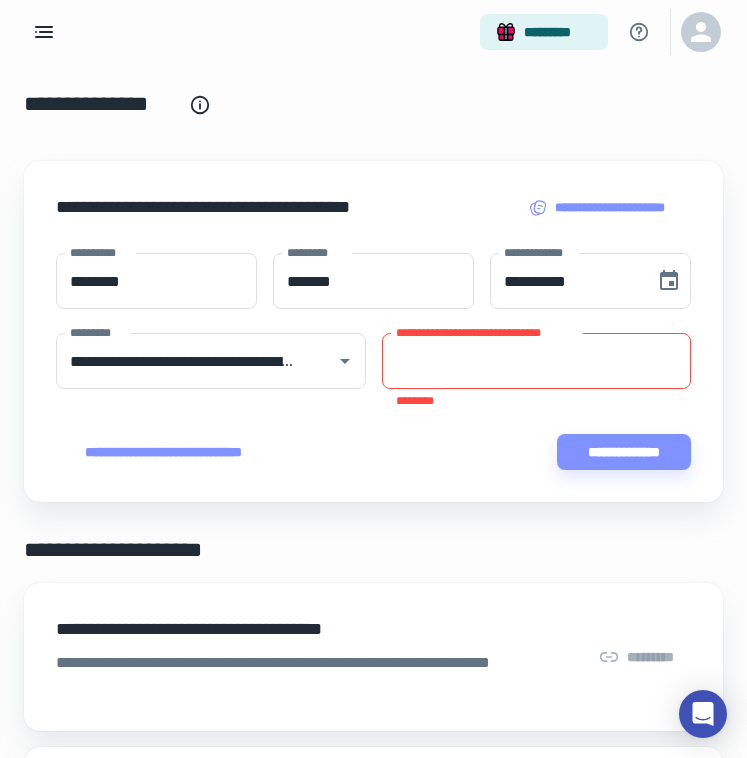 click on "**********" at bounding box center (373, 361) 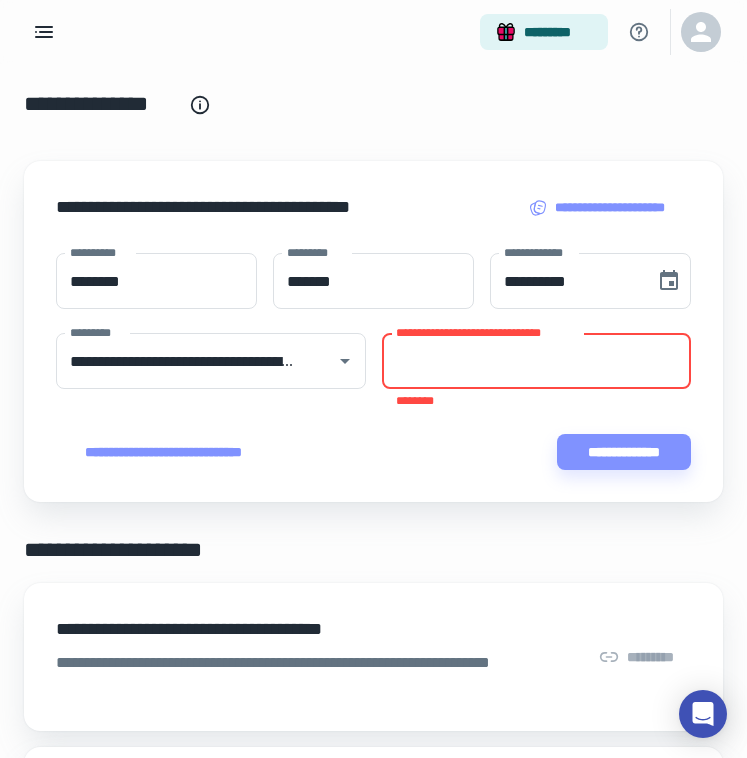 paste on "**********" 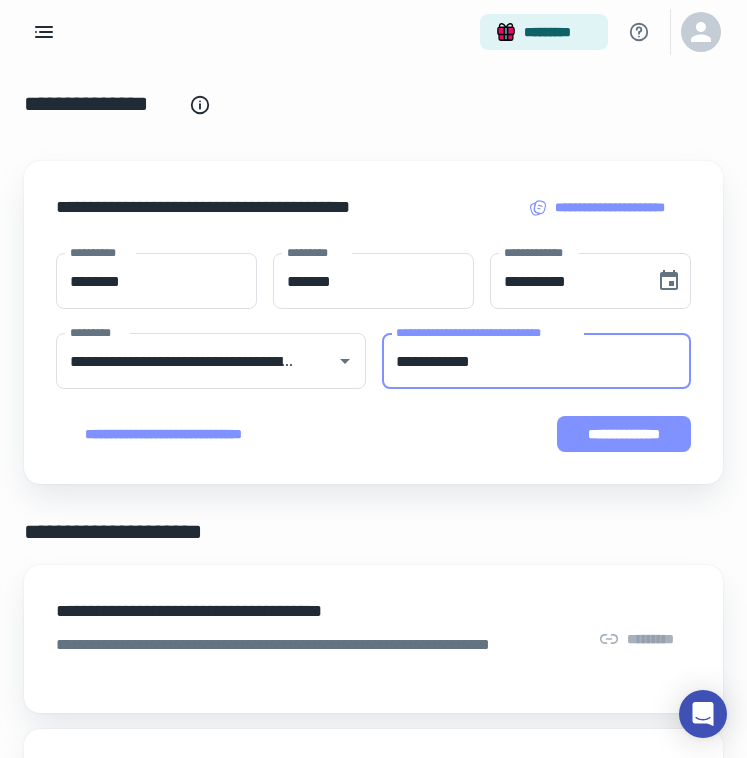 type on "**********" 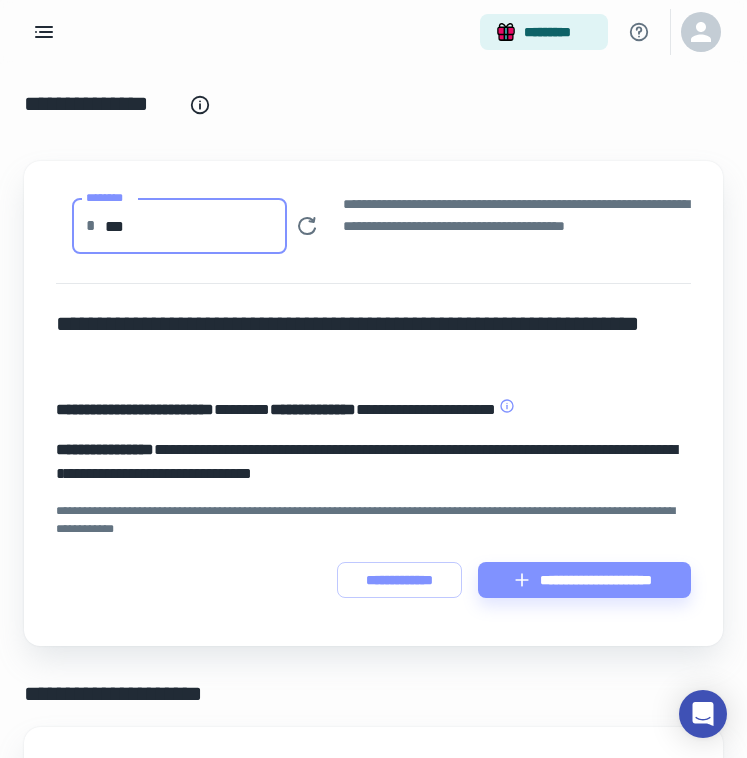 click on "***" at bounding box center [196, 226] 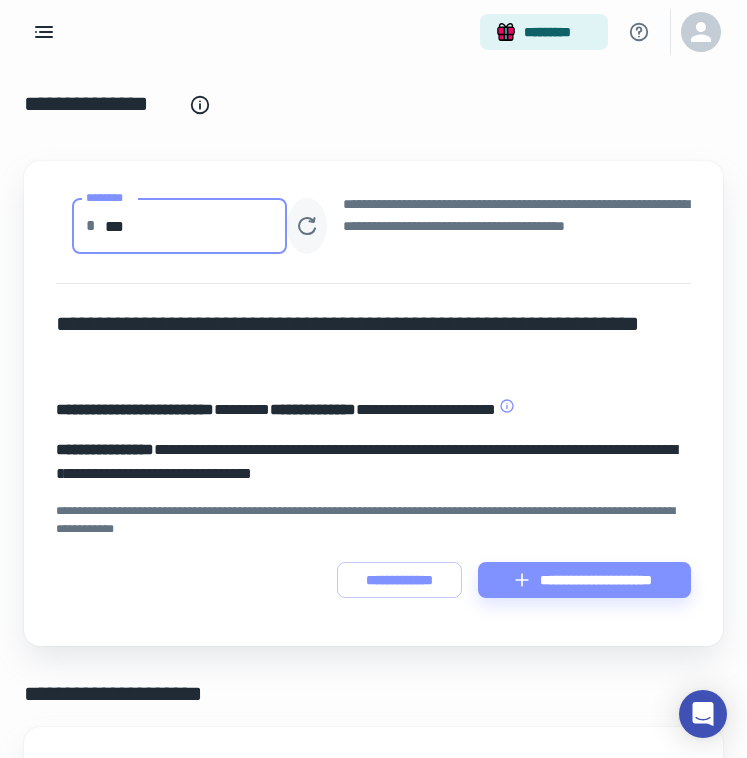 type on "***" 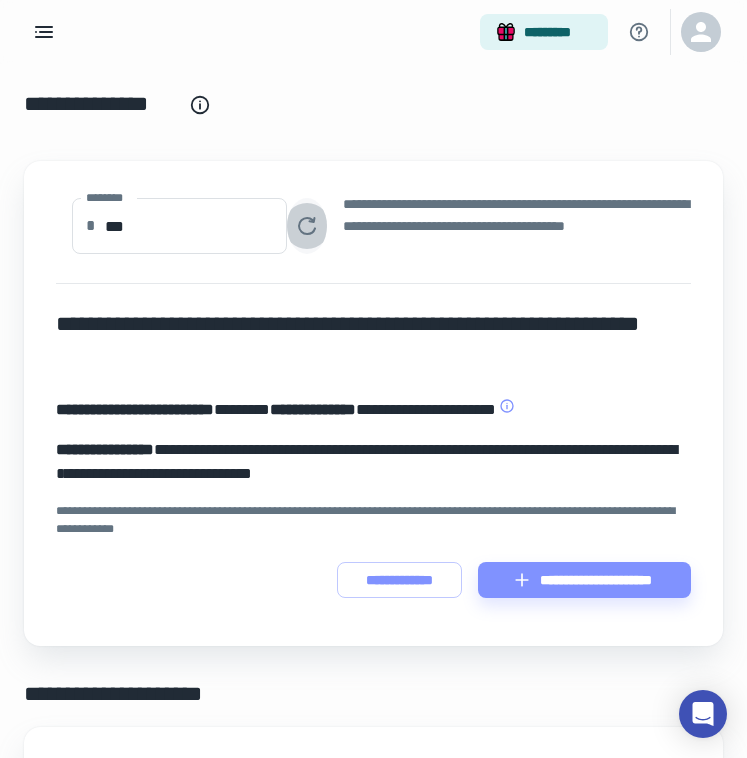 click 